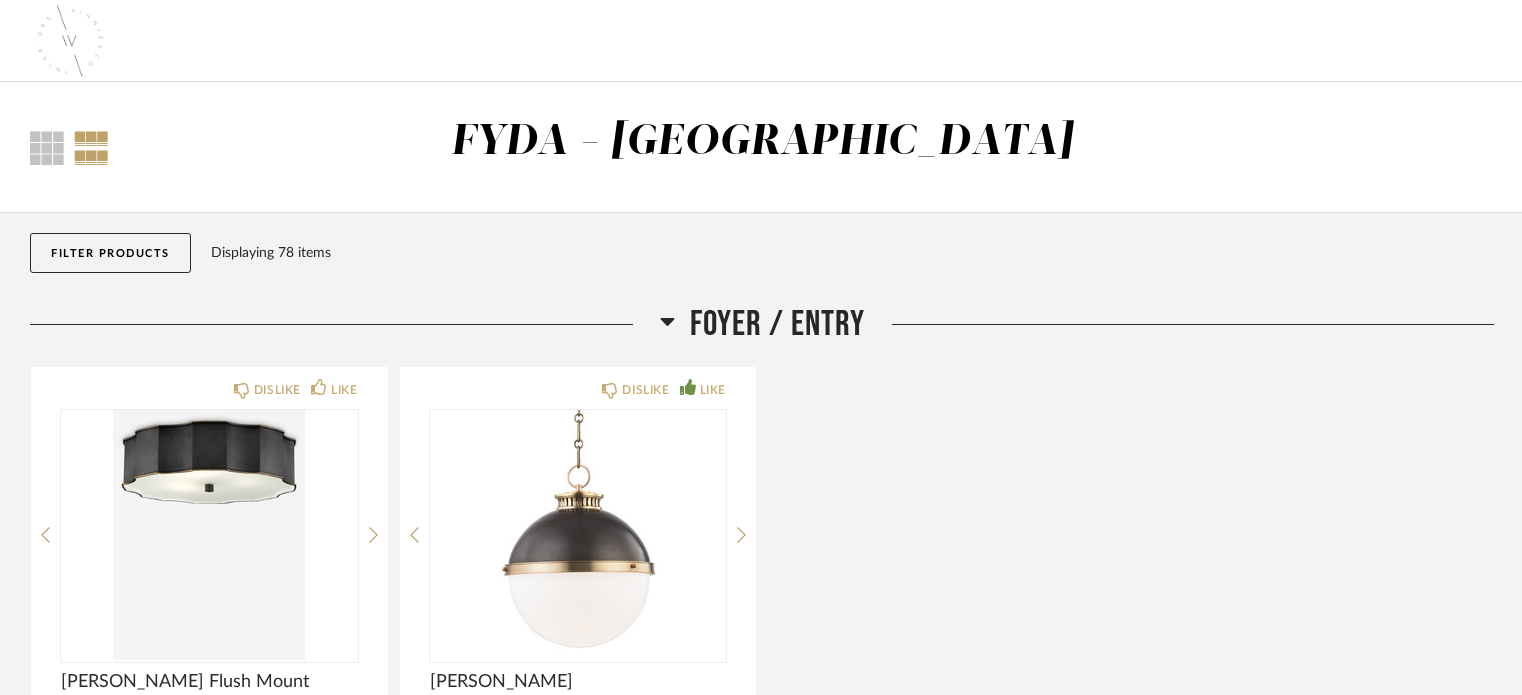 scroll, scrollTop: 190, scrollLeft: 0, axis: vertical 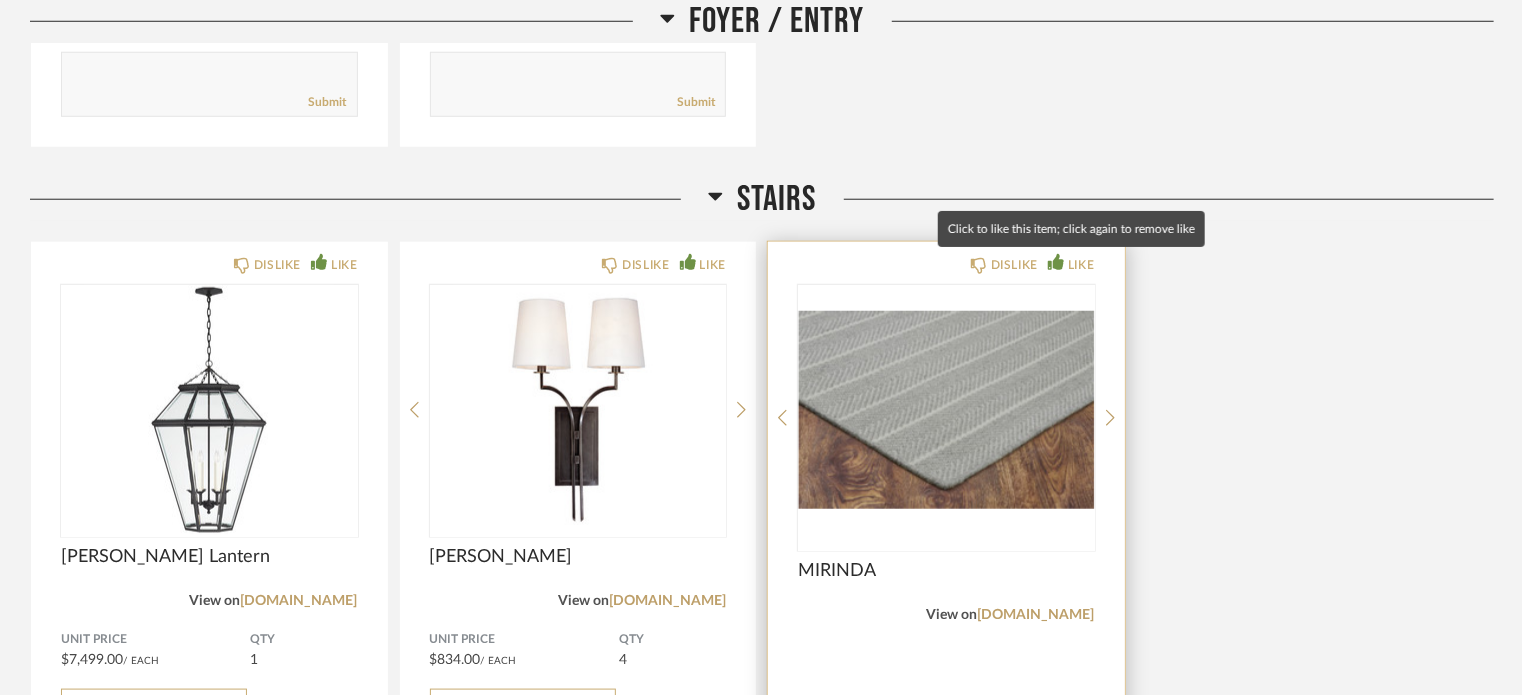 click on "LIKE" 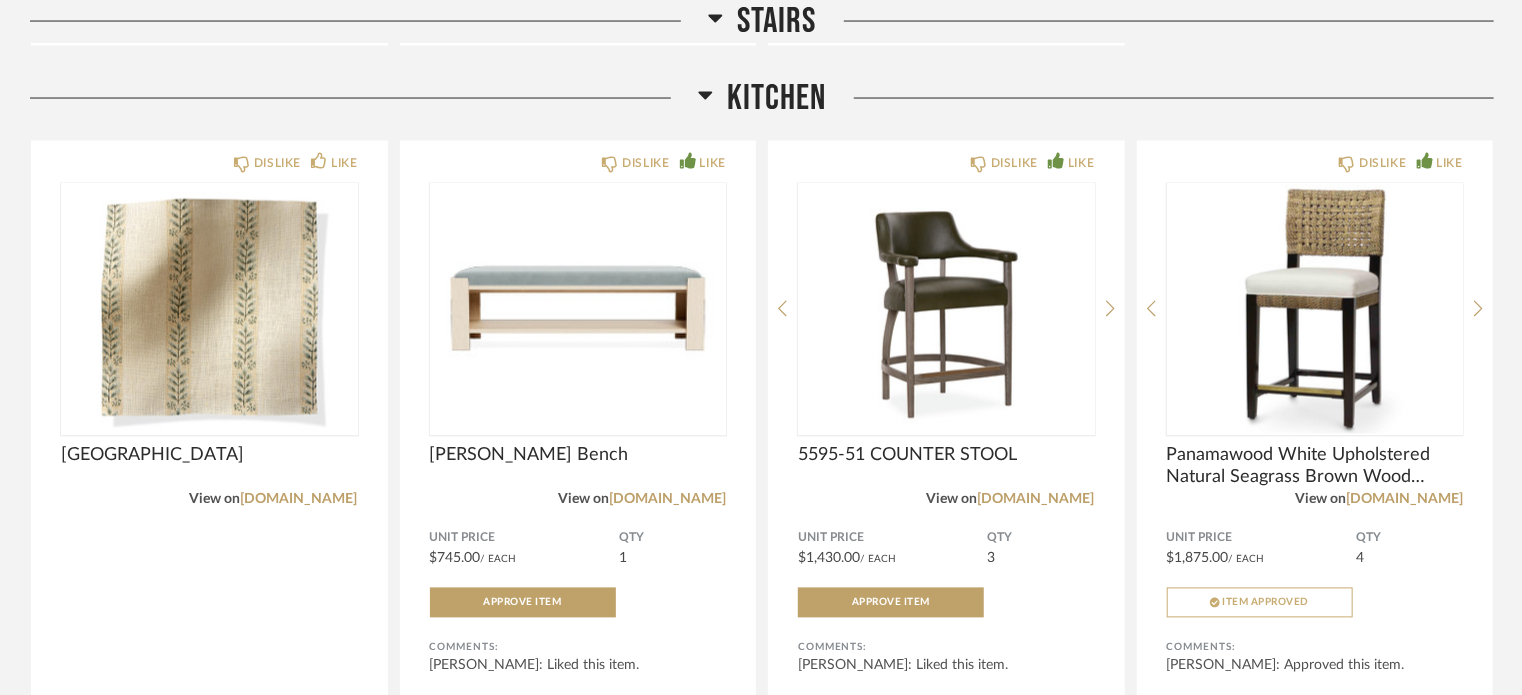 scroll, scrollTop: 1736, scrollLeft: 0, axis: vertical 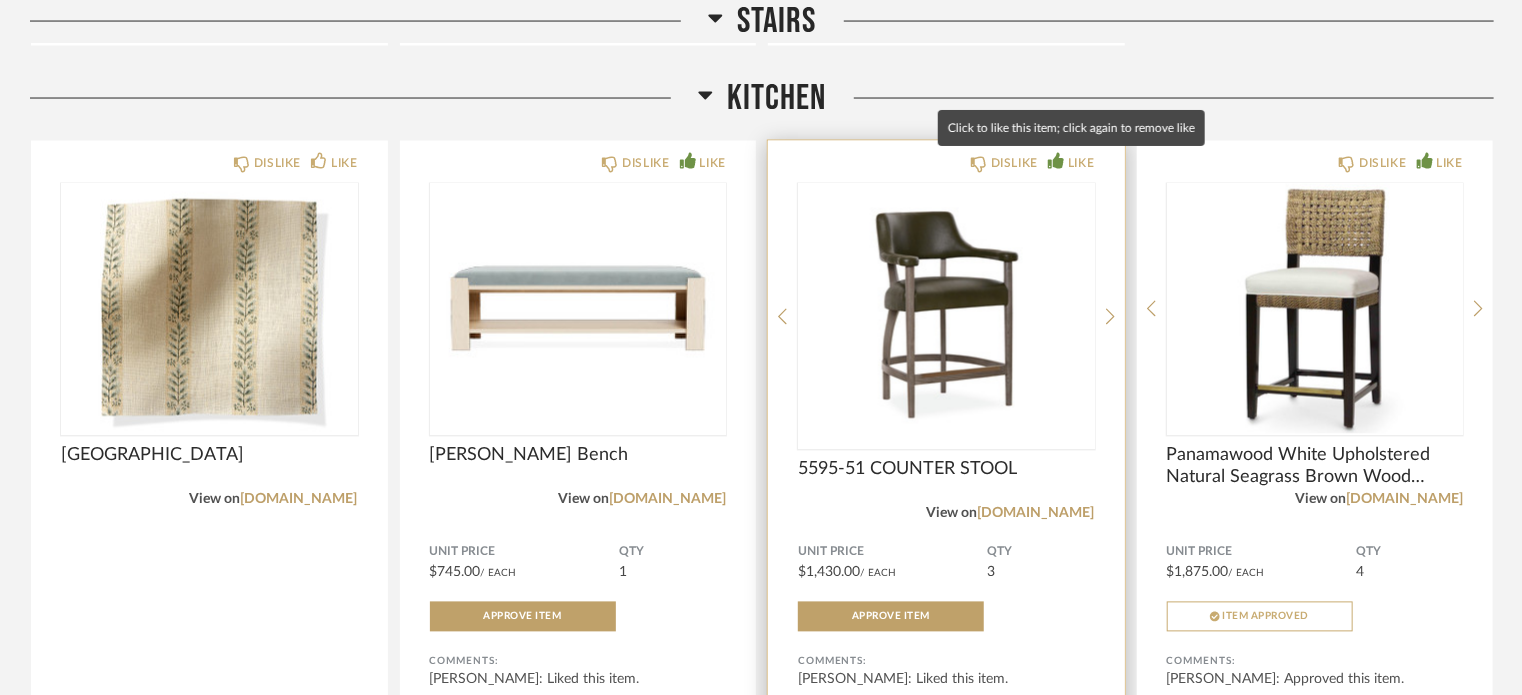 click 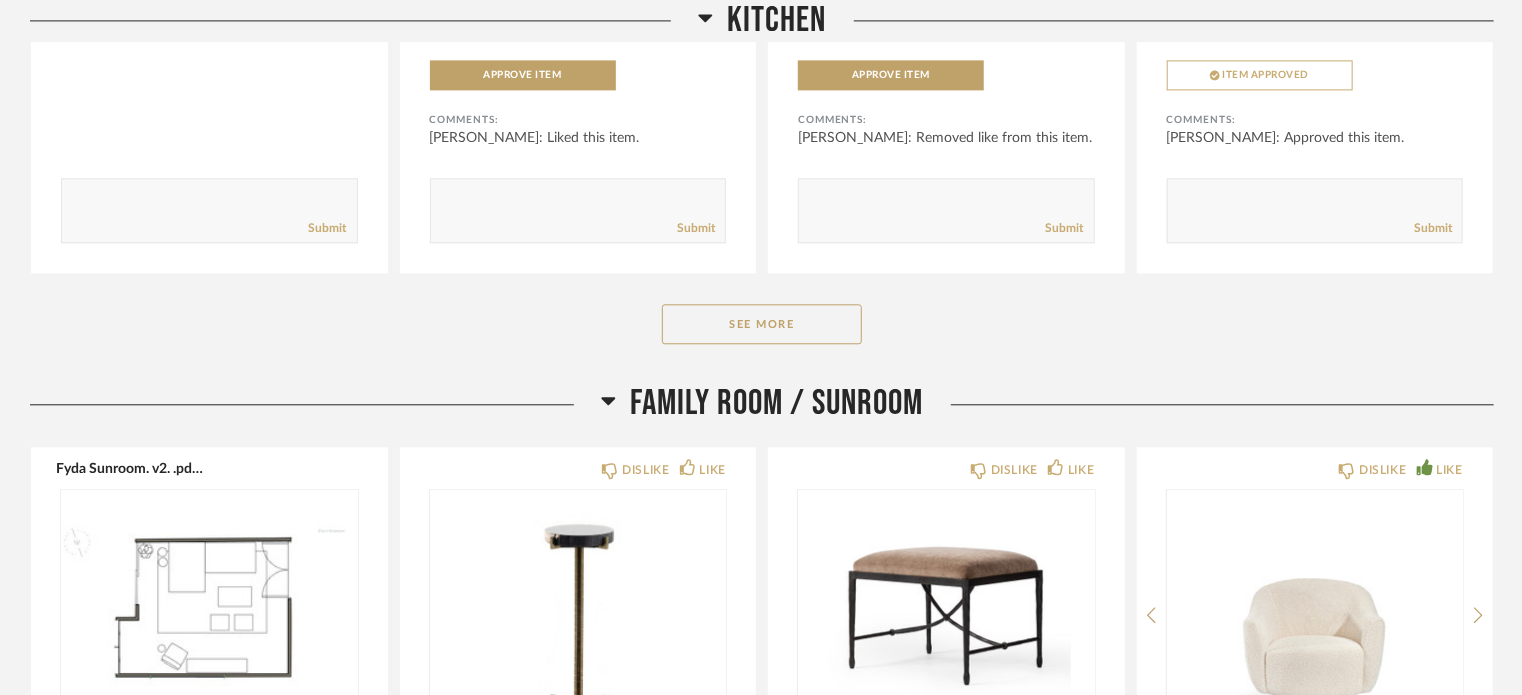 scroll, scrollTop: 2279, scrollLeft: 0, axis: vertical 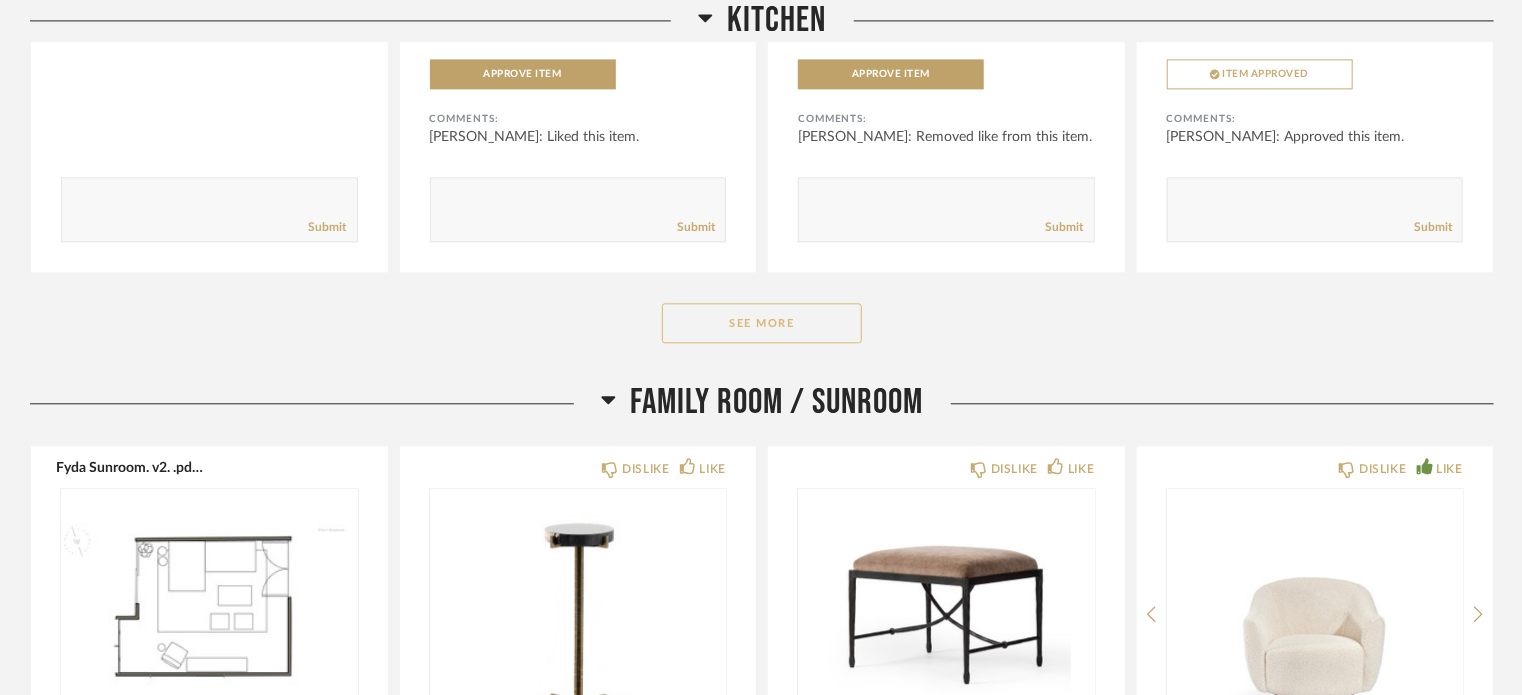 click on "See More" 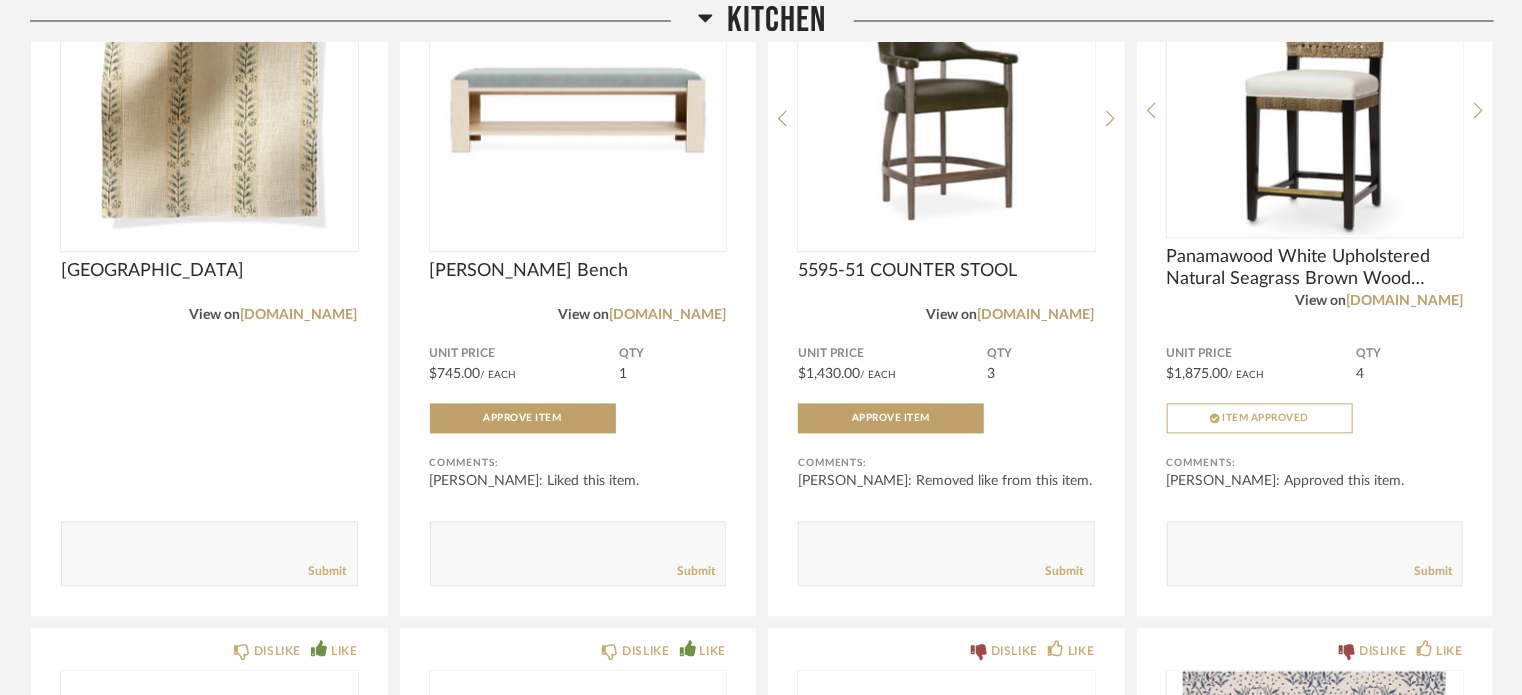 scroll, scrollTop: 1934, scrollLeft: 0, axis: vertical 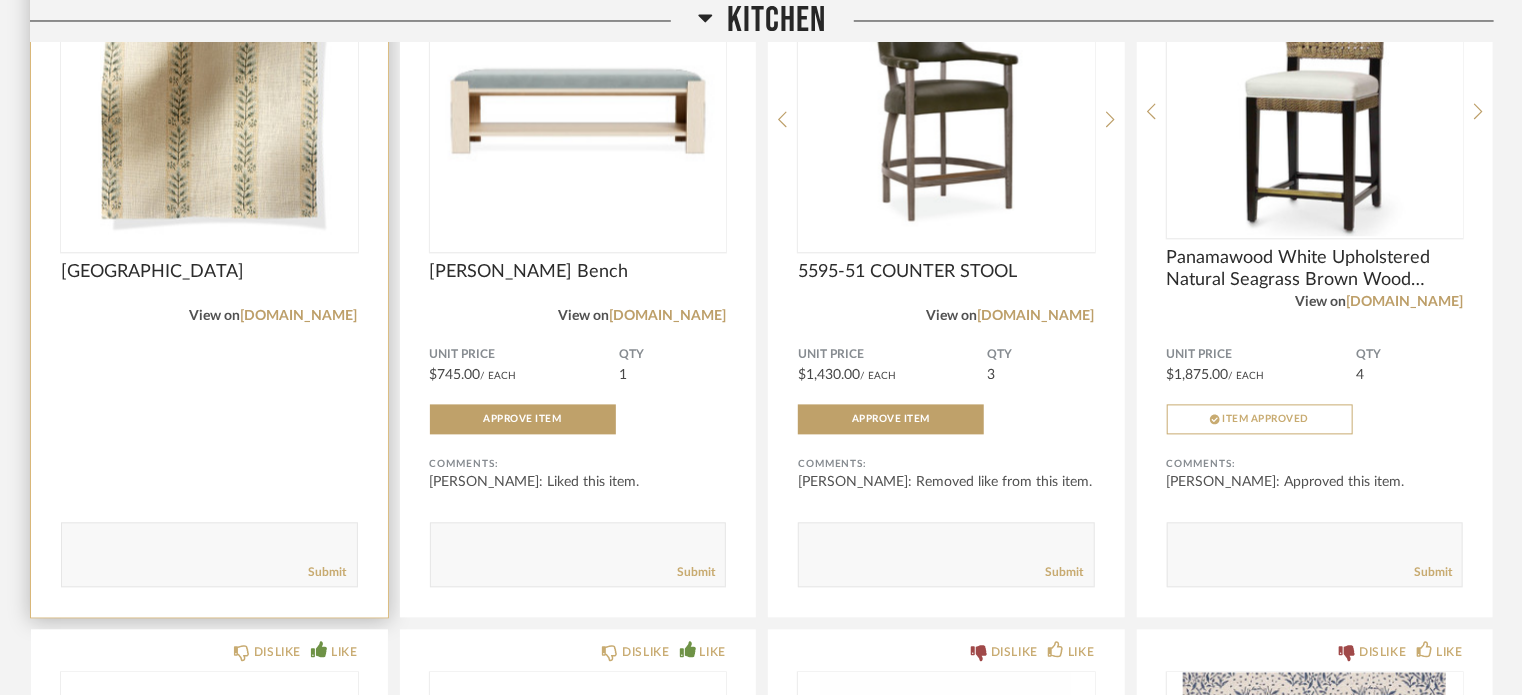 click at bounding box center [209, 111] 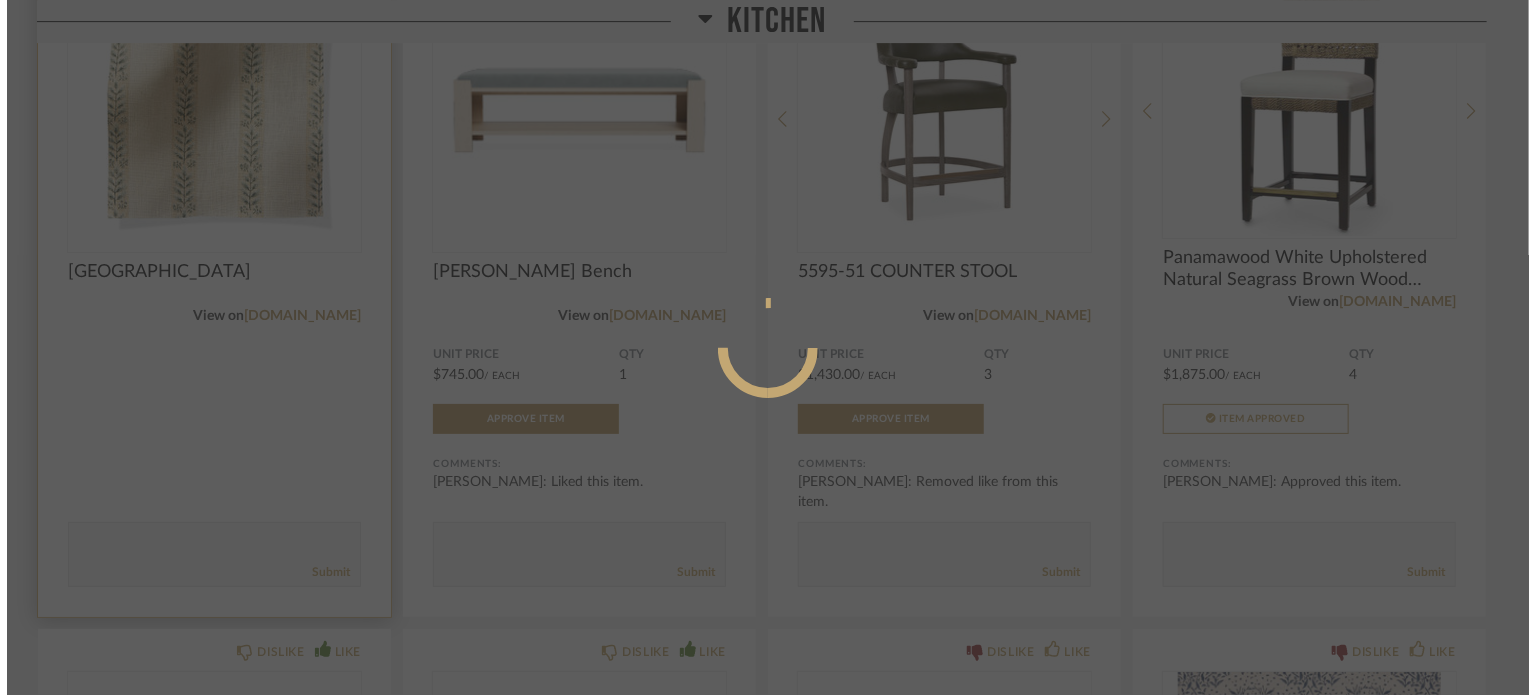 scroll, scrollTop: 0, scrollLeft: 0, axis: both 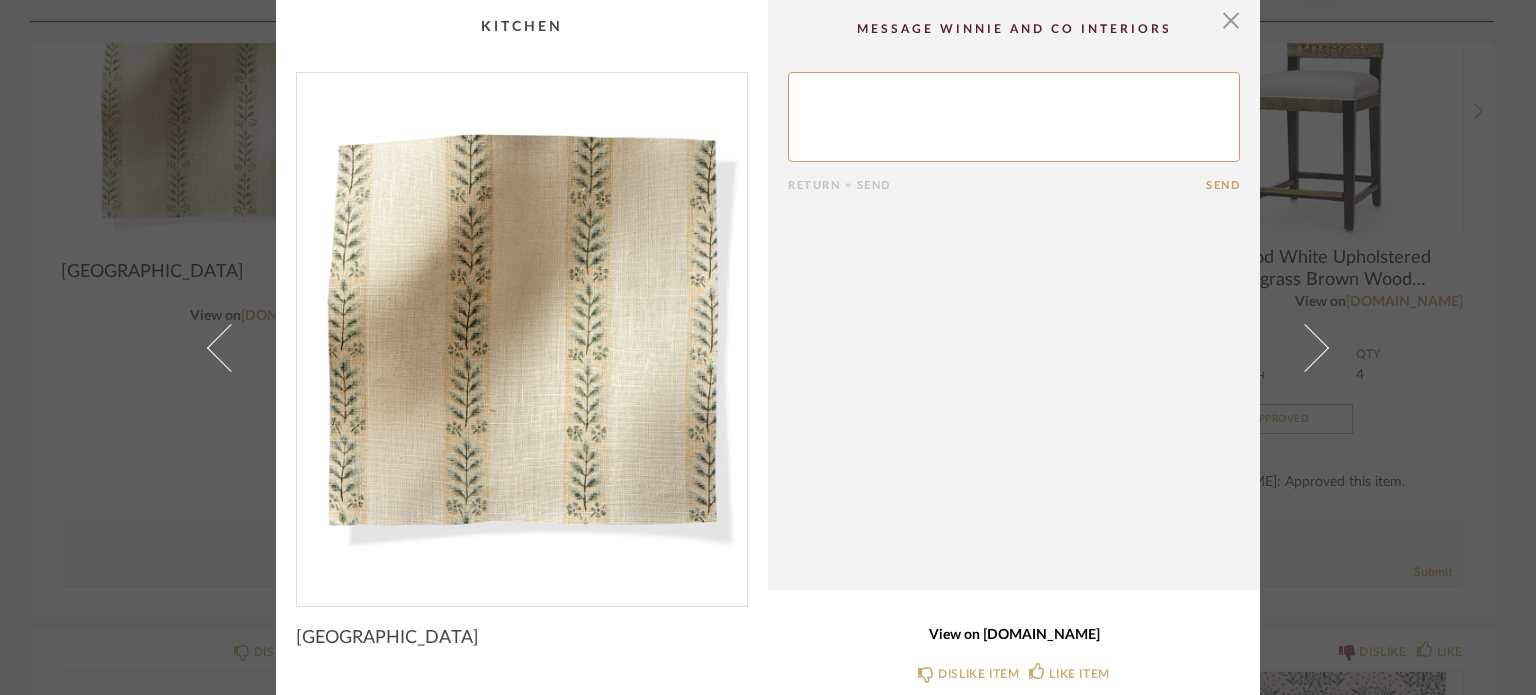 click on "View on [DOMAIN_NAME]" at bounding box center [1014, 635] 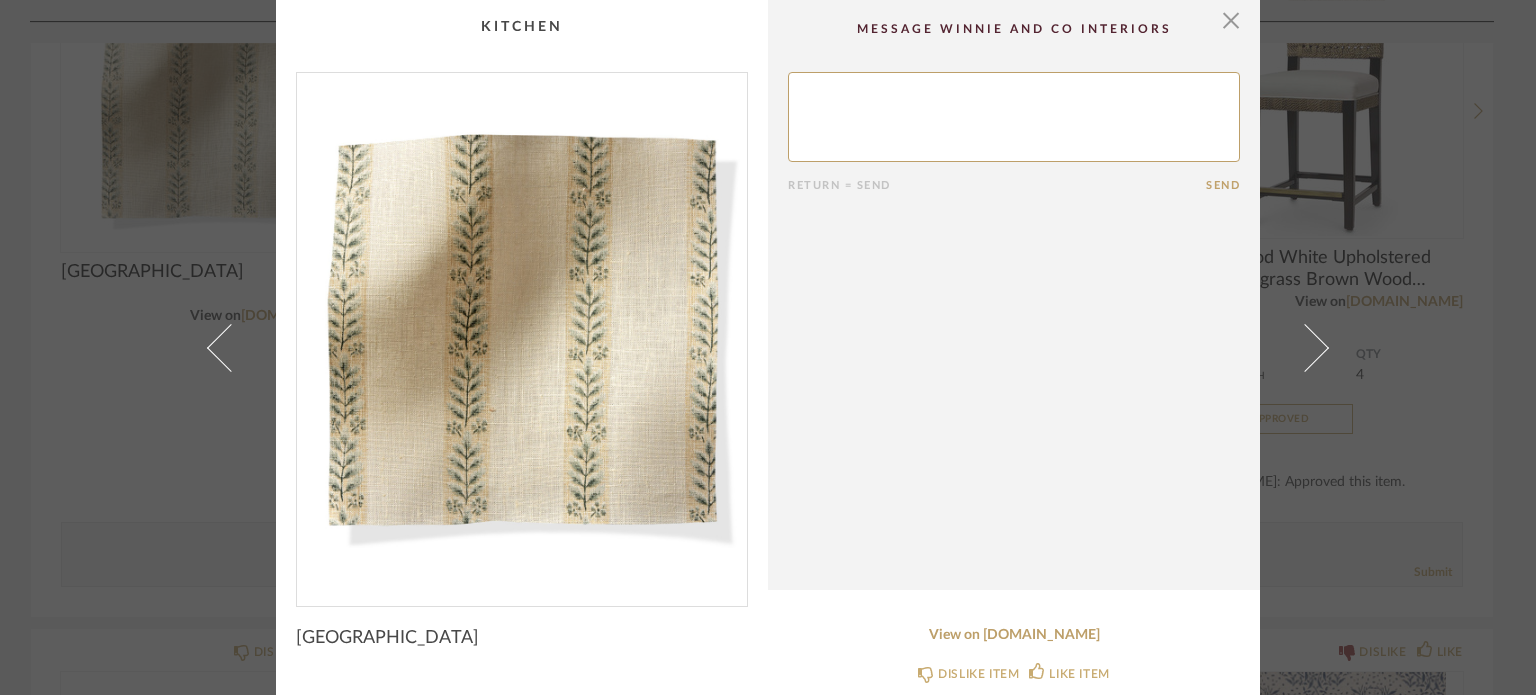 click on "×      Return = Send  Send  AVIGNON  View on [DOMAIN_NAME]  DISLIKE ITEM LIKE ITEM" at bounding box center (768, 347) 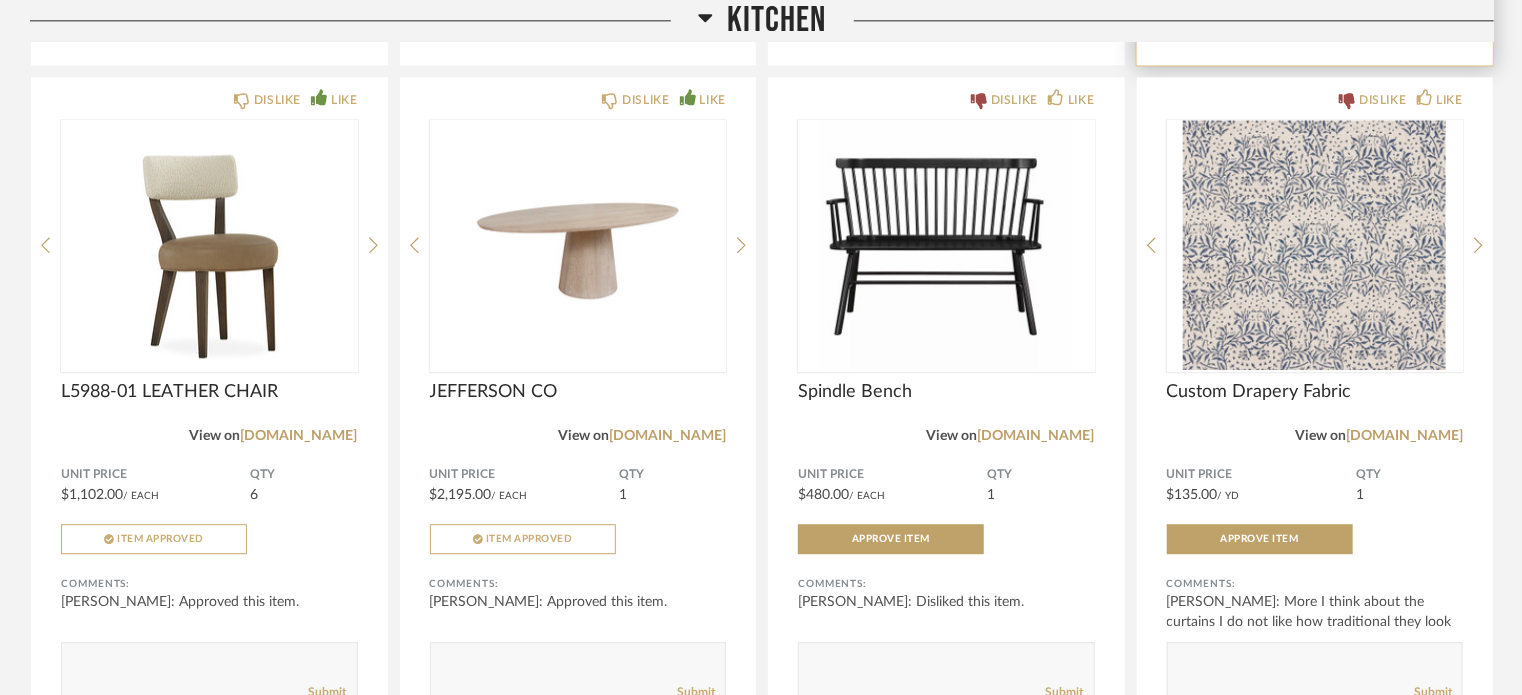 scroll, scrollTop: 2492, scrollLeft: 0, axis: vertical 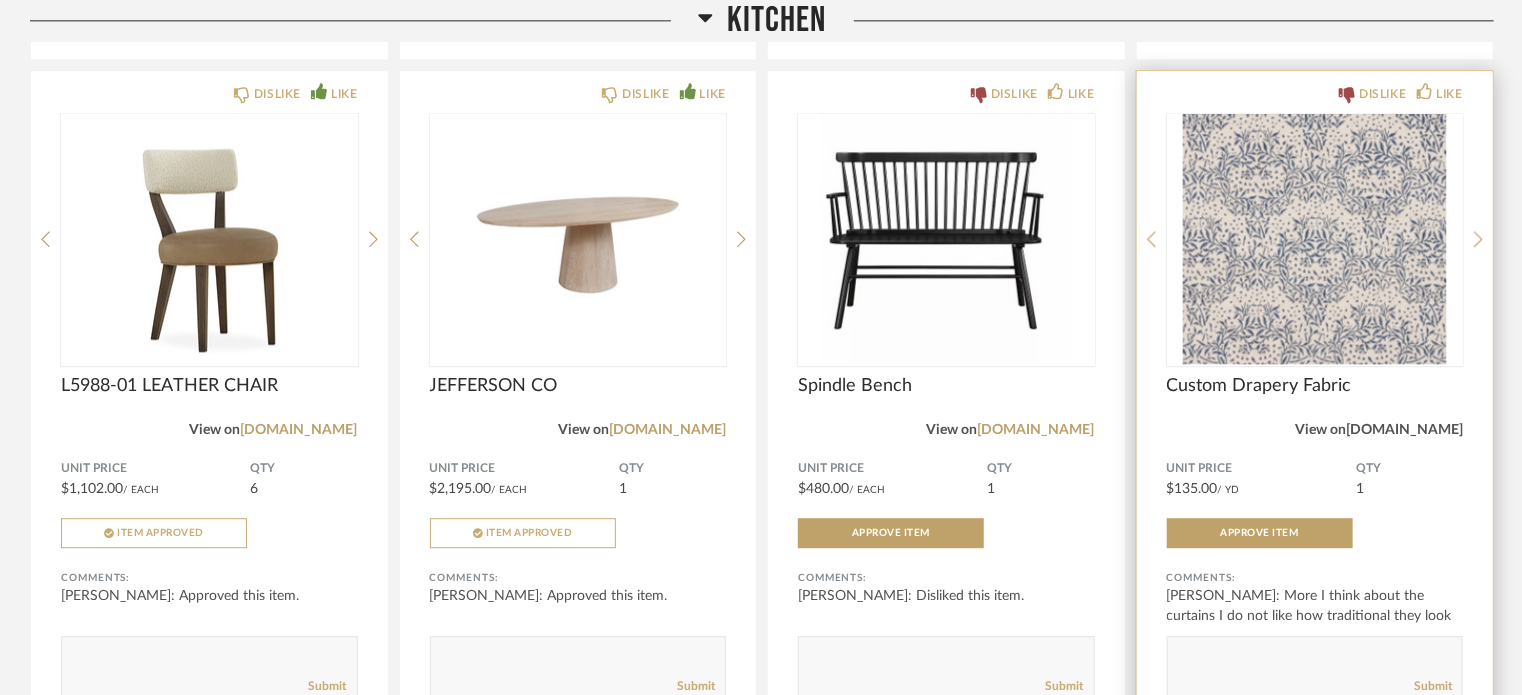 click on "Custom Drapery Fabric" 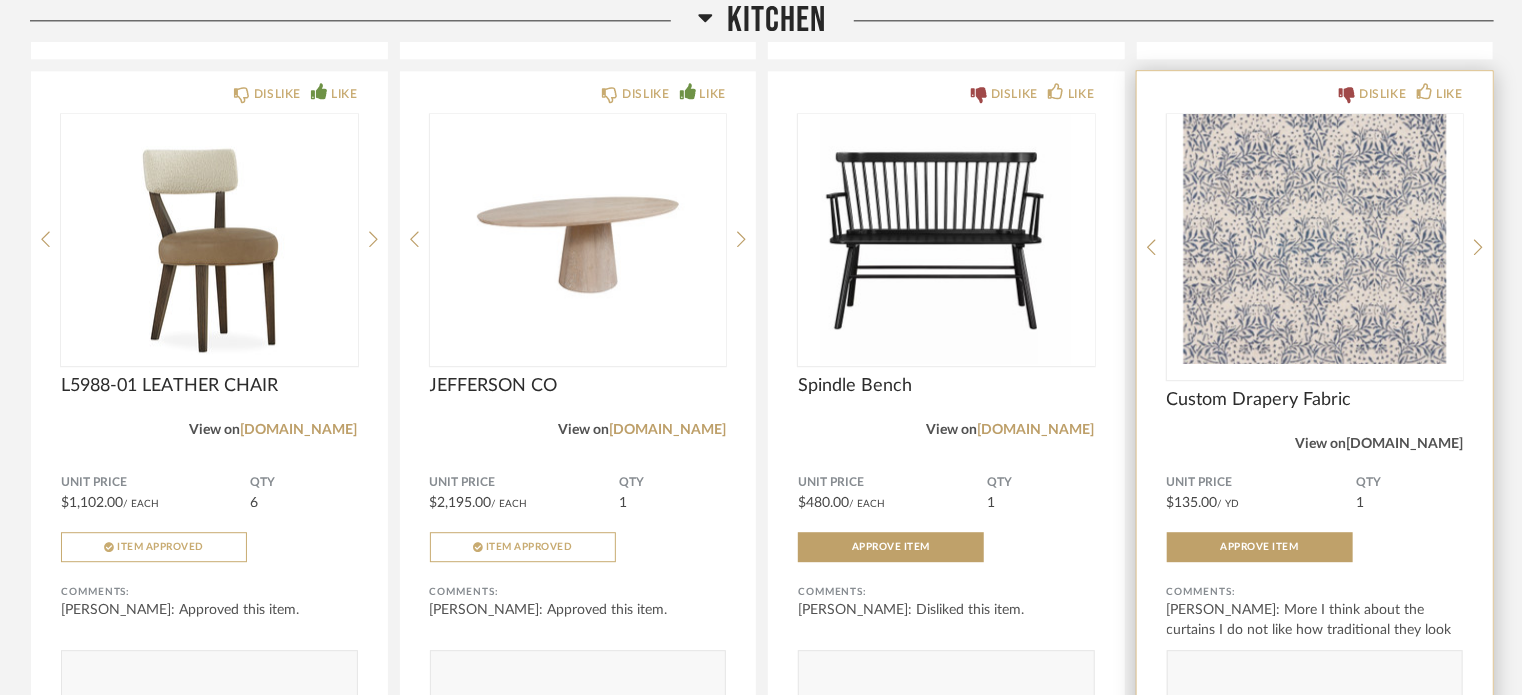 click on "[DOMAIN_NAME]" 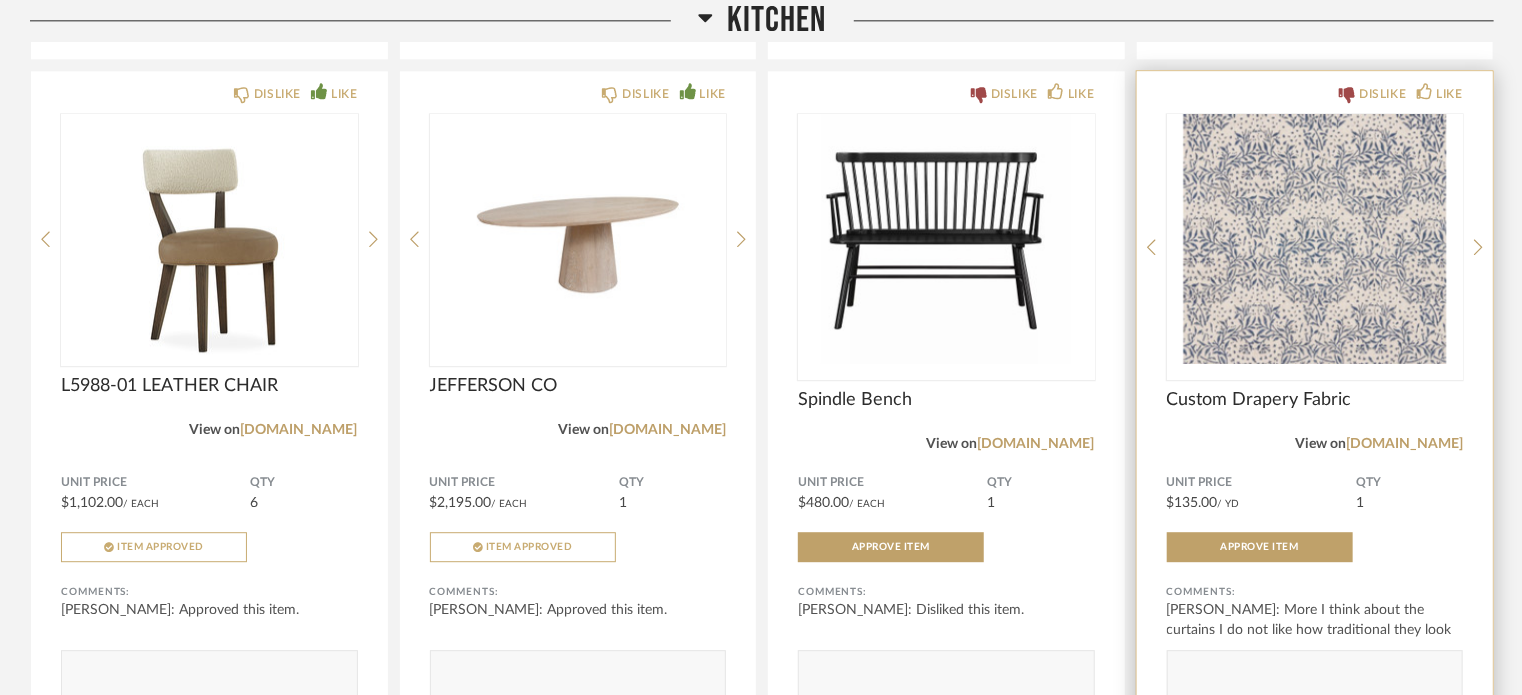 click at bounding box center (1315, 239) 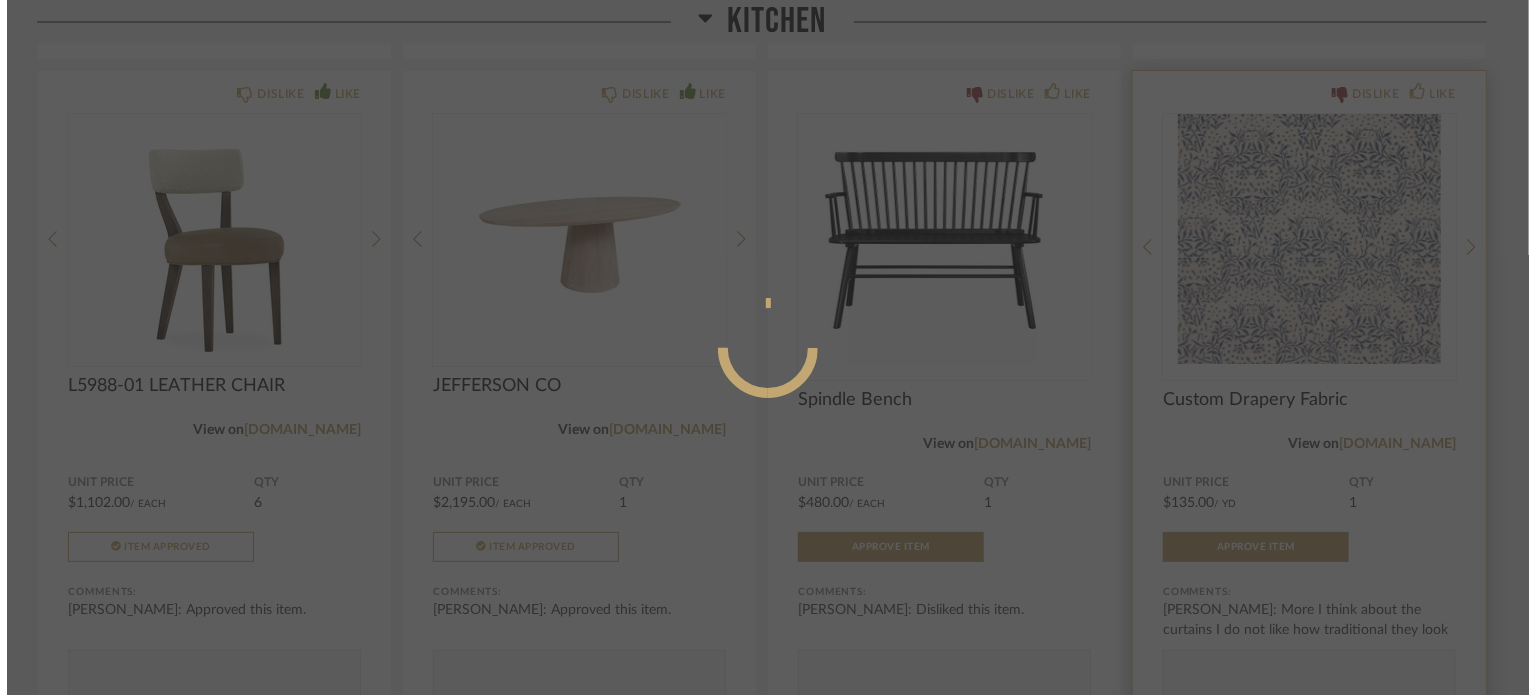 scroll, scrollTop: 0, scrollLeft: 0, axis: both 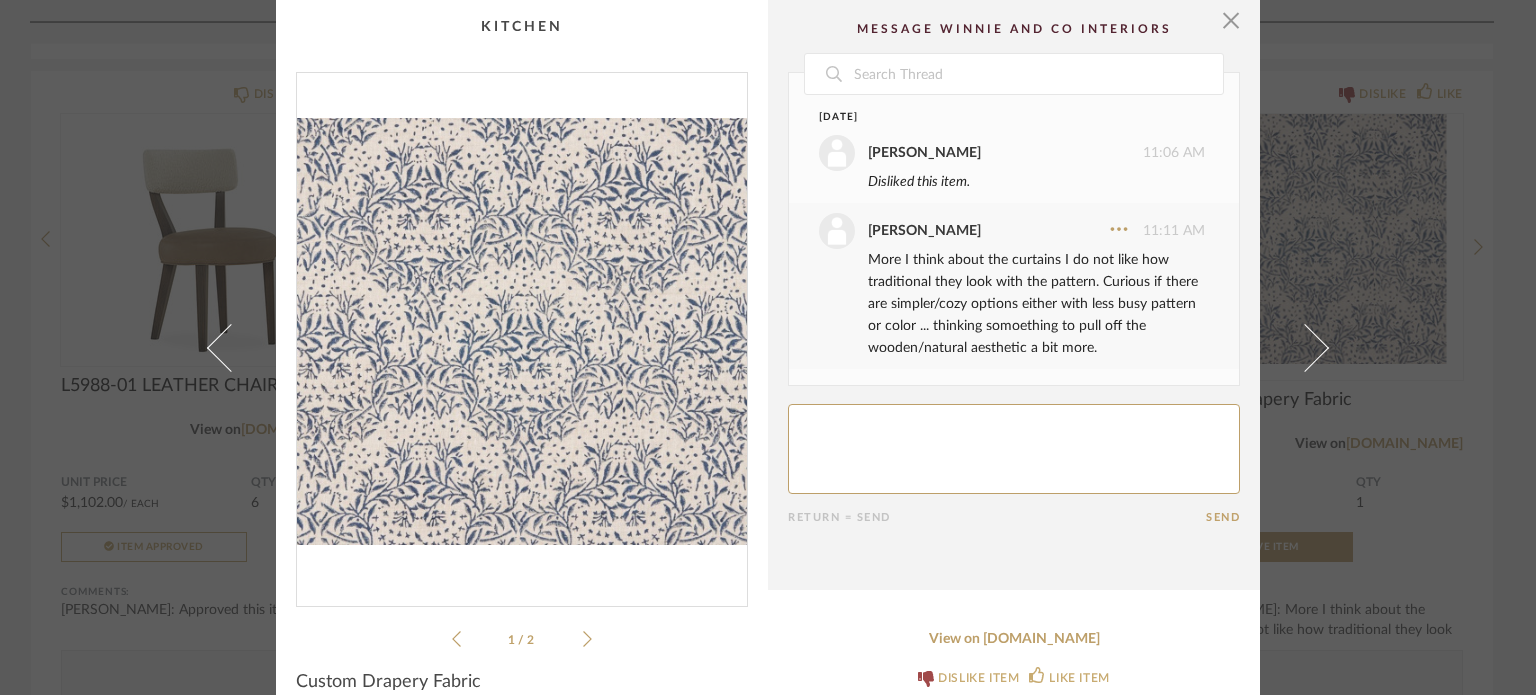 click 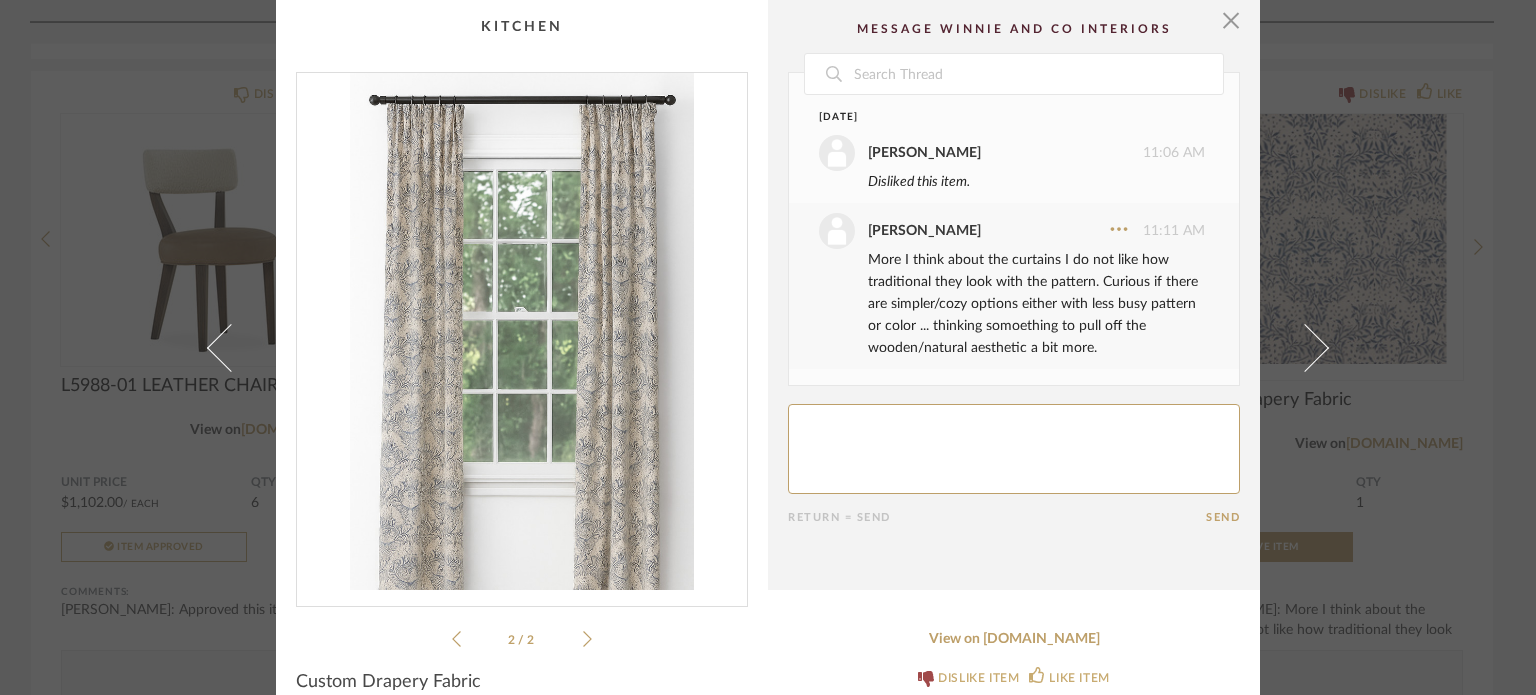 click on "× 2 / 2  Date  [DATE]  [PERSON_NAME]   11:06 AM  Disliked this item.  [PERSON_NAME]   11:11 AM  More I think about the curtains I do not like how traditional they look with the pattern. Curious if there are simpler/cozy options either with less busy pattern or color ...  thinking somoething to pull off the wooden/natural aesthetic a bit more.      Return = Send  Send  Custom Drapery Fabric  Unit Price  $135.00  / YD  QTY  1  Total Price (Tax Incl.)   $145.80  Approve Item  View on [DOMAIN_NAME]  DISLIKE ITEM LIKE ITEM" at bounding box center [768, 347] 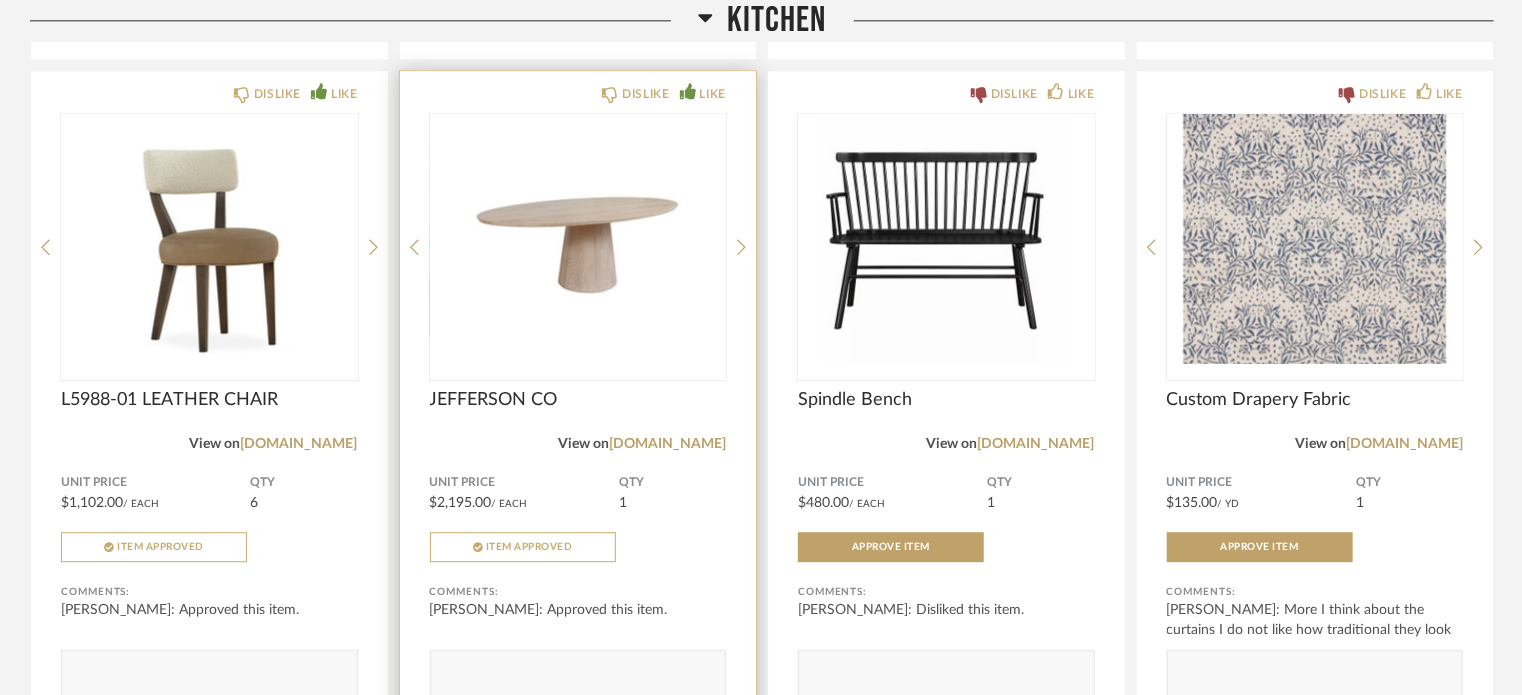 scroll, scrollTop: 3044, scrollLeft: 0, axis: vertical 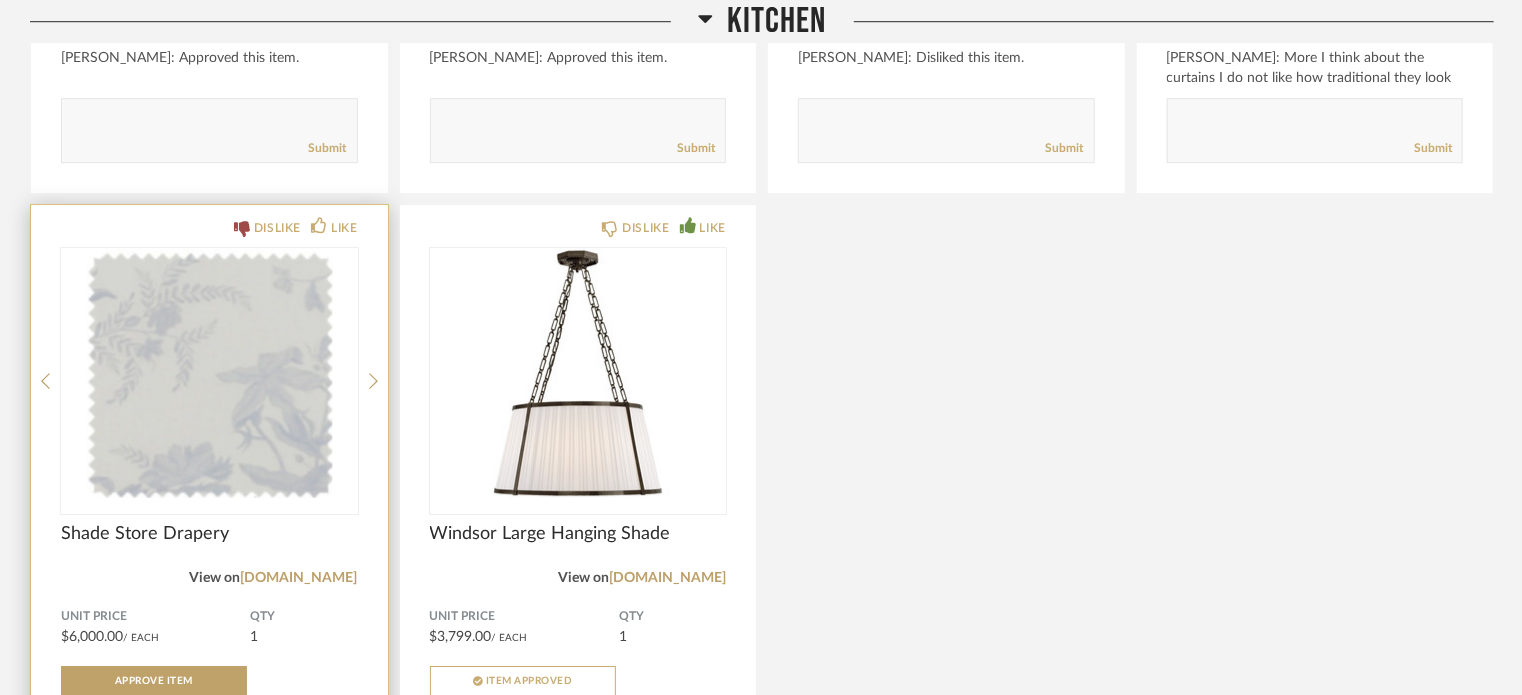 click at bounding box center [209, 373] 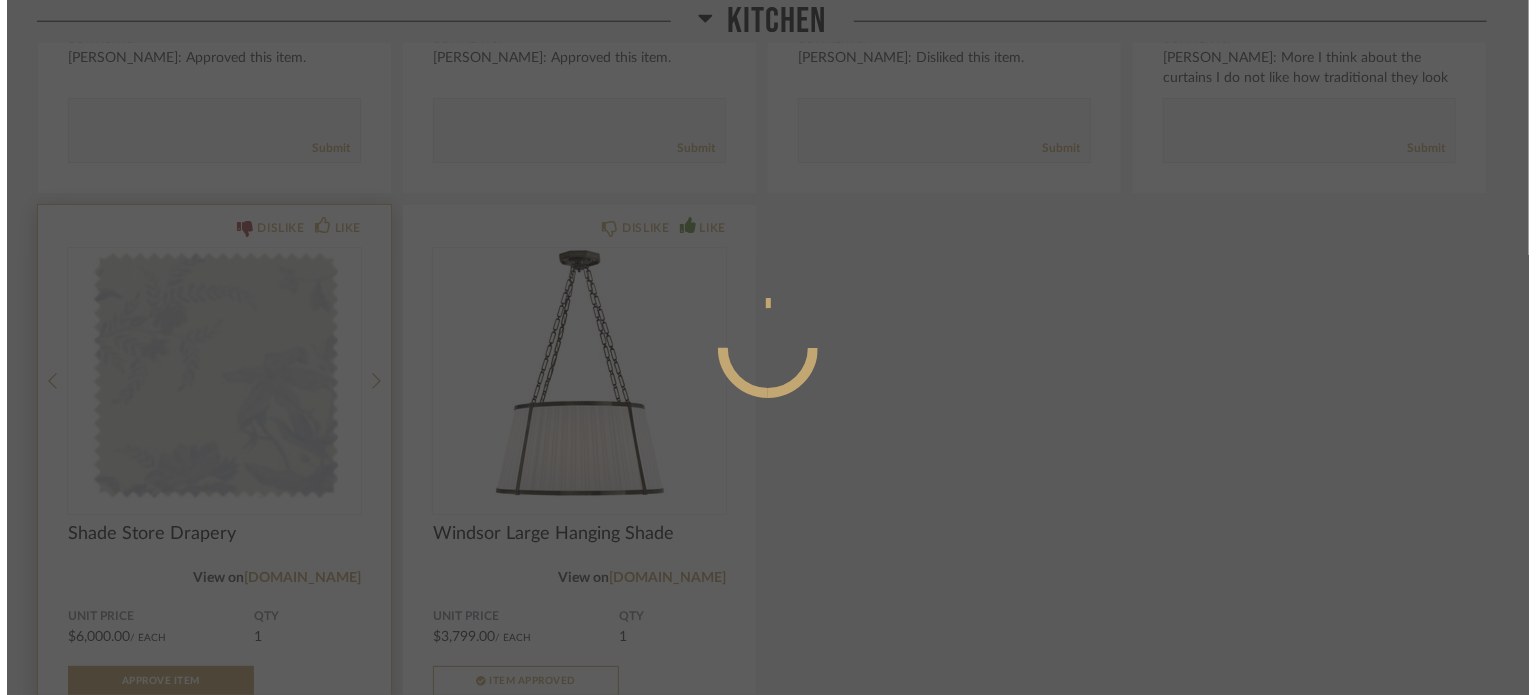 scroll, scrollTop: 0, scrollLeft: 0, axis: both 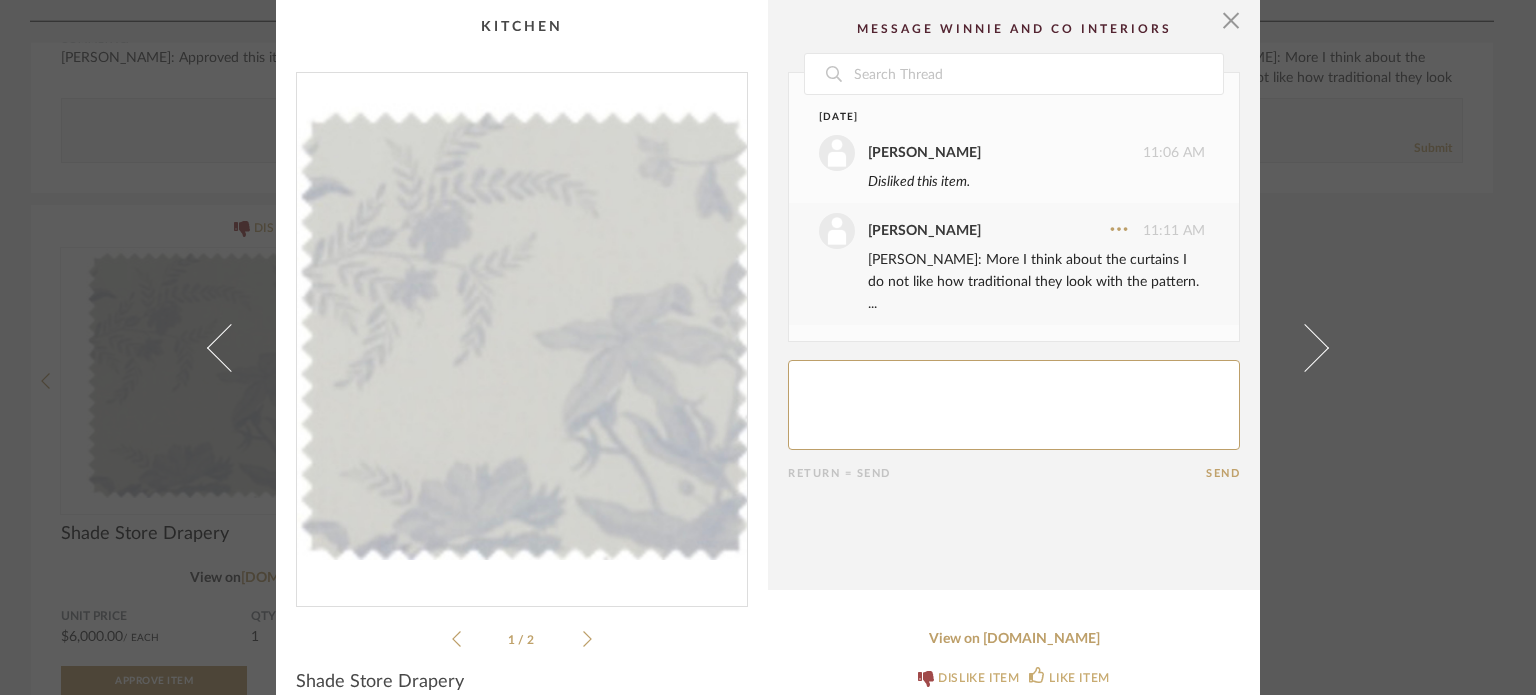 click 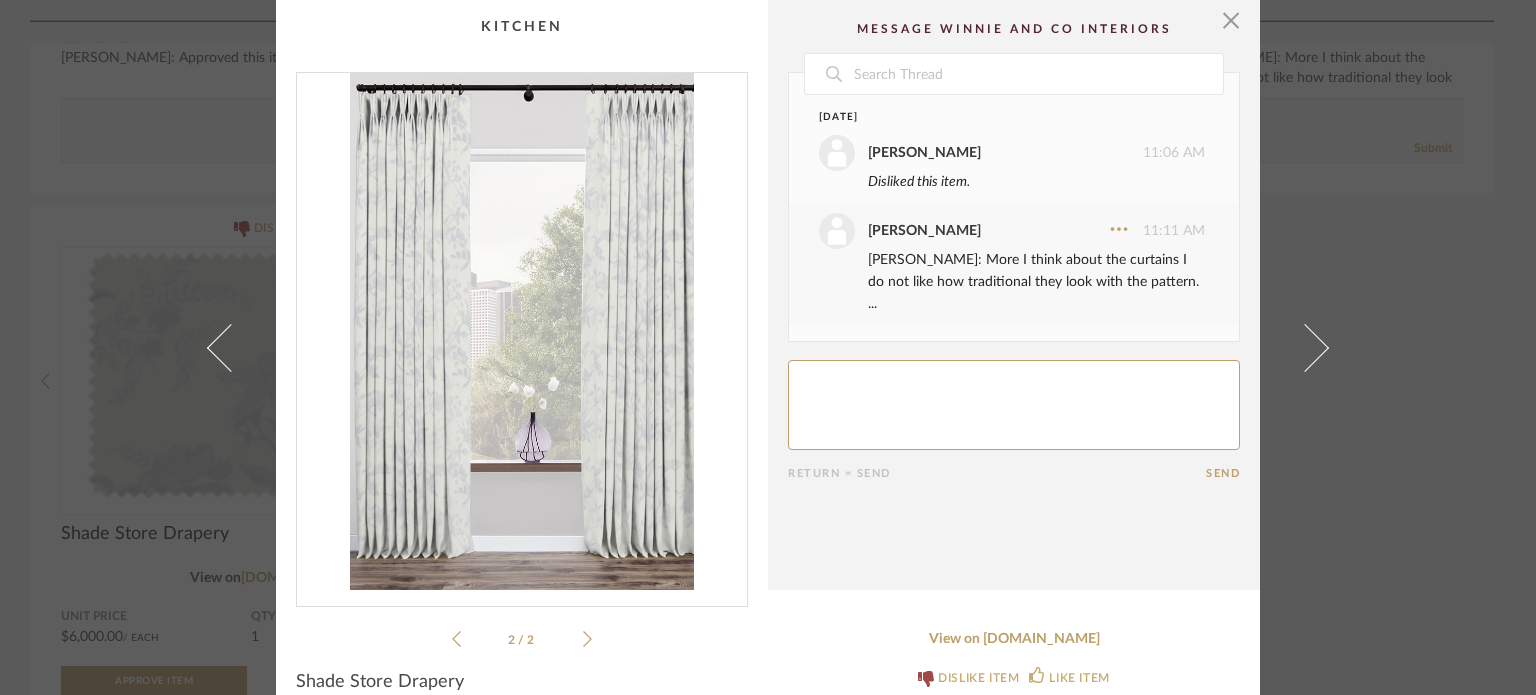 click on "× 2 / 2  Date  [DATE]  [PERSON_NAME]   11:06 AM  Disliked this item.  [PERSON_NAME]   11:11 AM  [PERSON_NAME]: More I think about the curtains I do not like how traditional they look with the pattern. ...      Return = Send  Send  Shade Store Drapery  Unit Price  $6,000.00  / Each  QTY  1  Total Price (Tax Incl.)   $6,480.00  Approve Item  View on [DOMAIN_NAME]  DISLIKE ITEM LIKE ITEM" at bounding box center (768, 347) 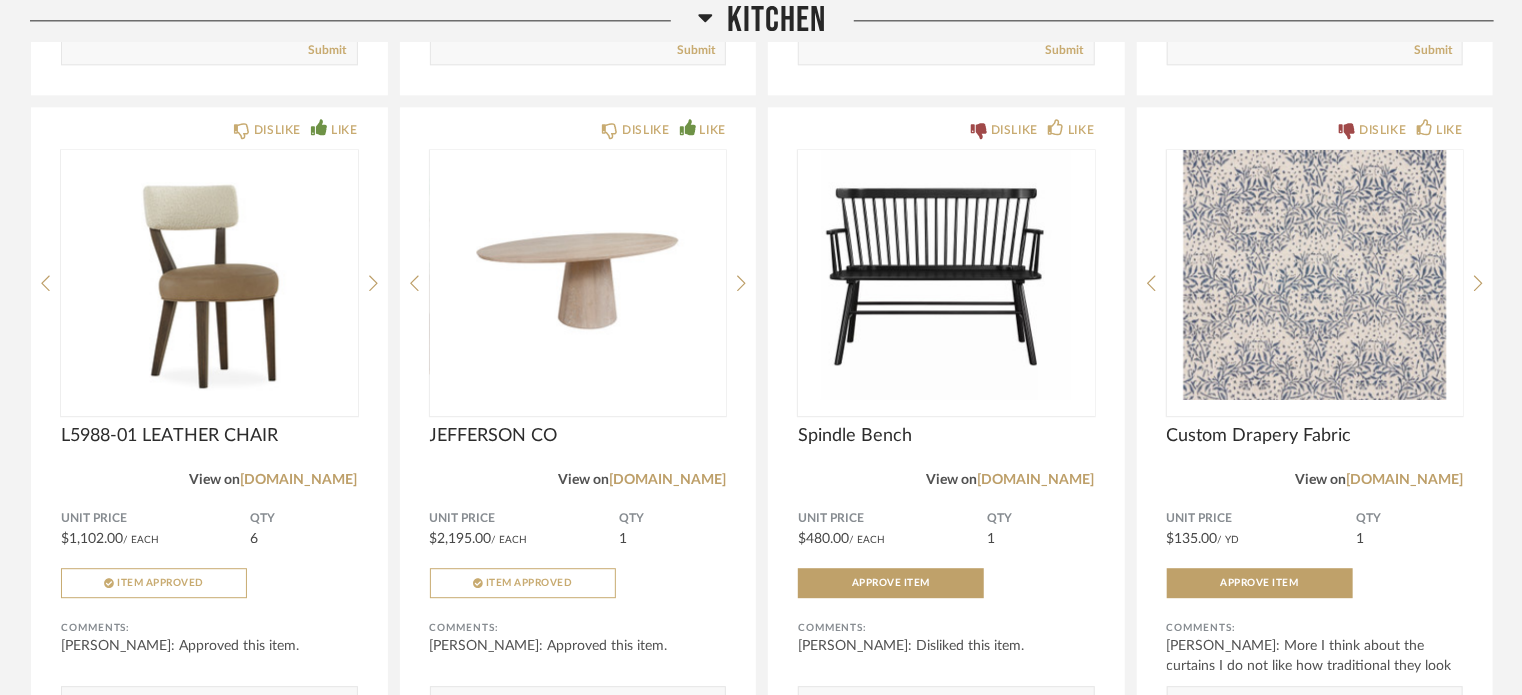 scroll, scrollTop: 2452, scrollLeft: 0, axis: vertical 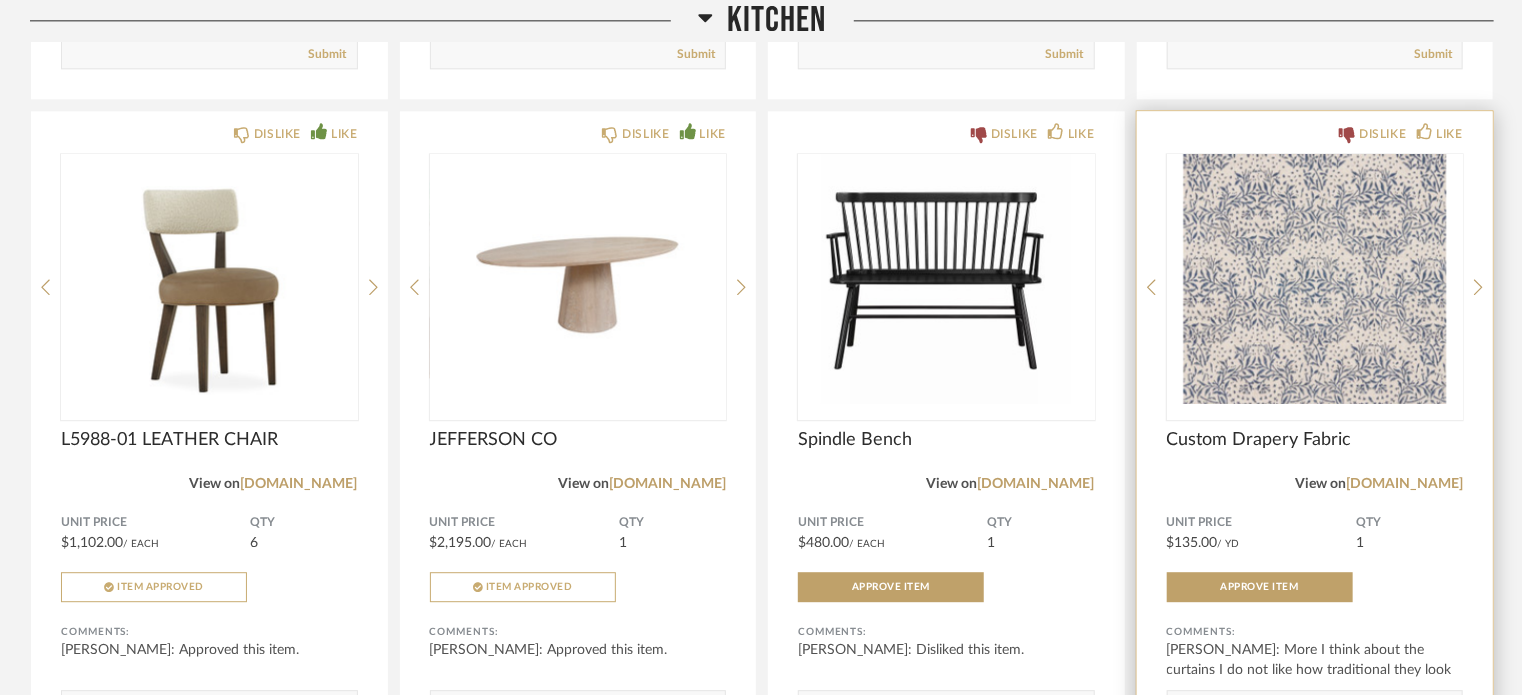 click at bounding box center (1315, 279) 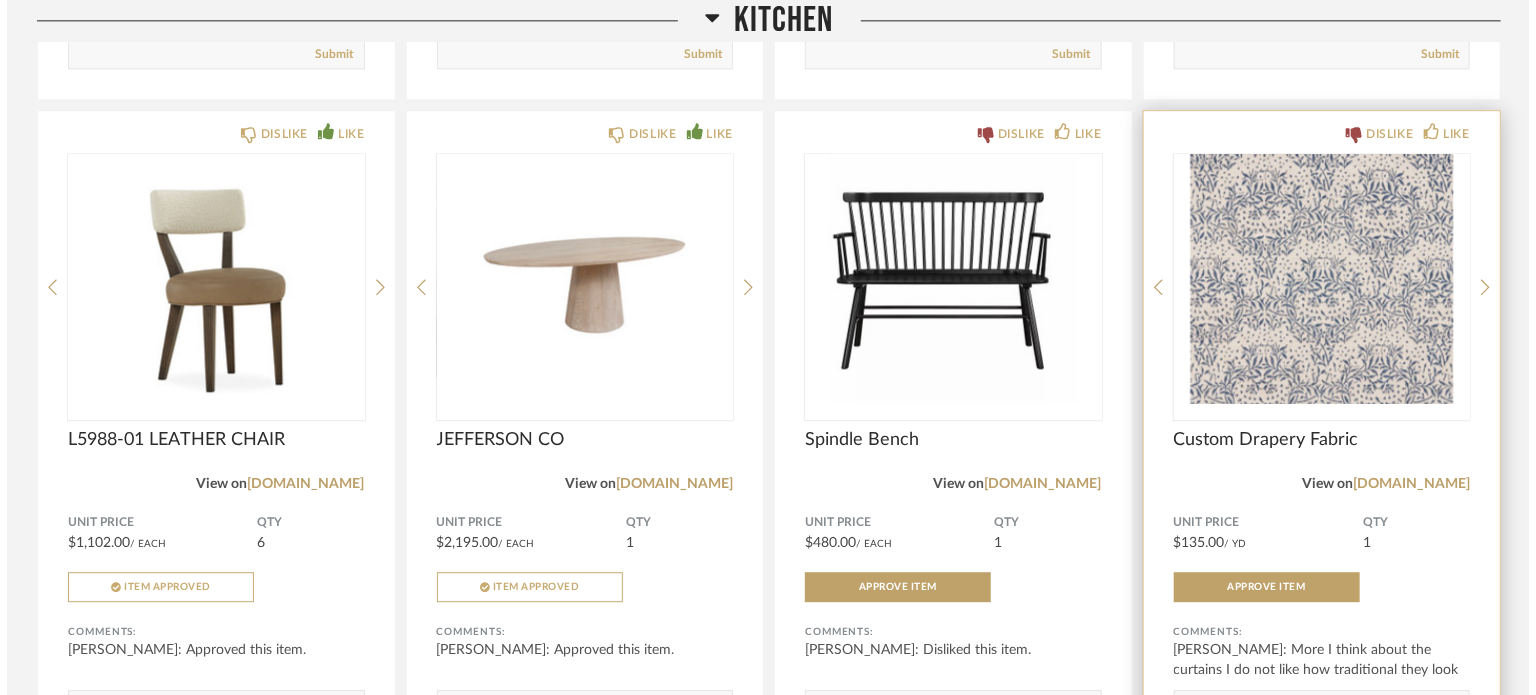 scroll, scrollTop: 0, scrollLeft: 0, axis: both 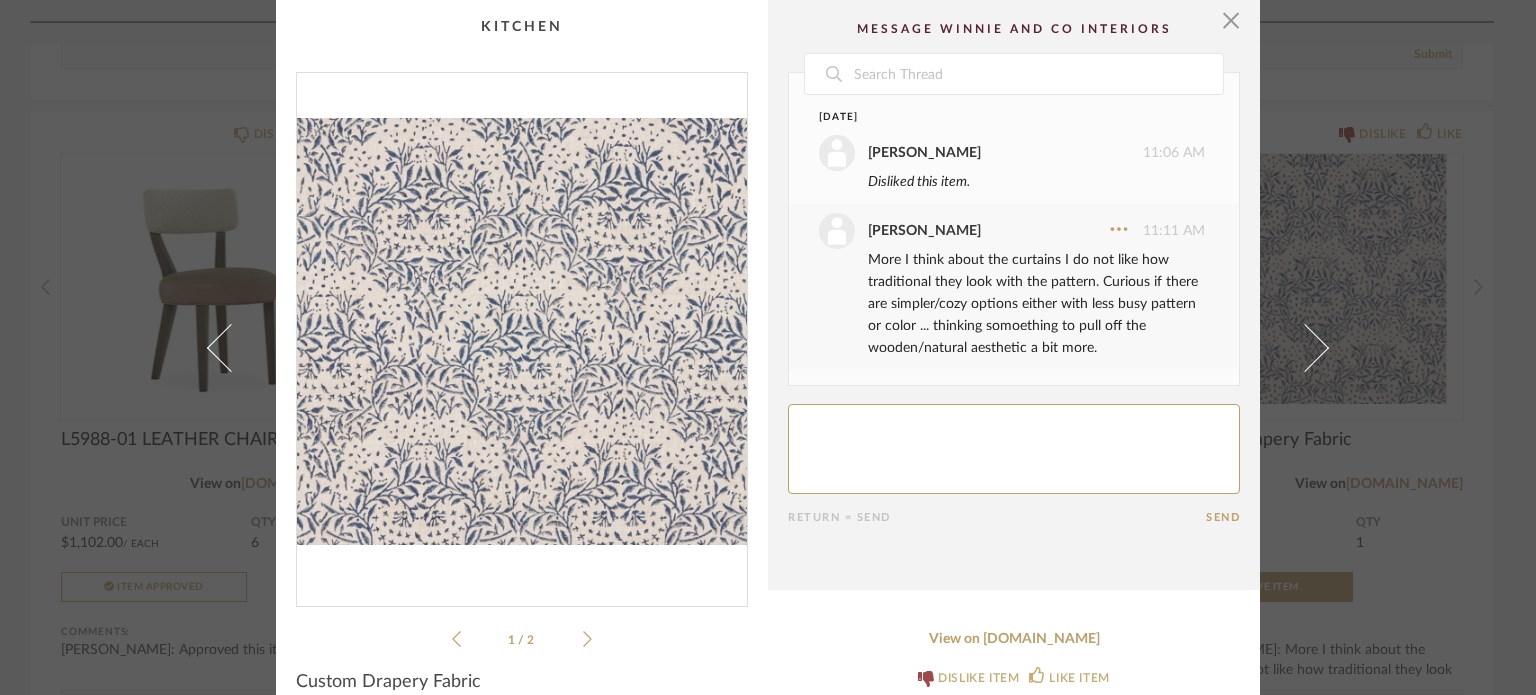 click 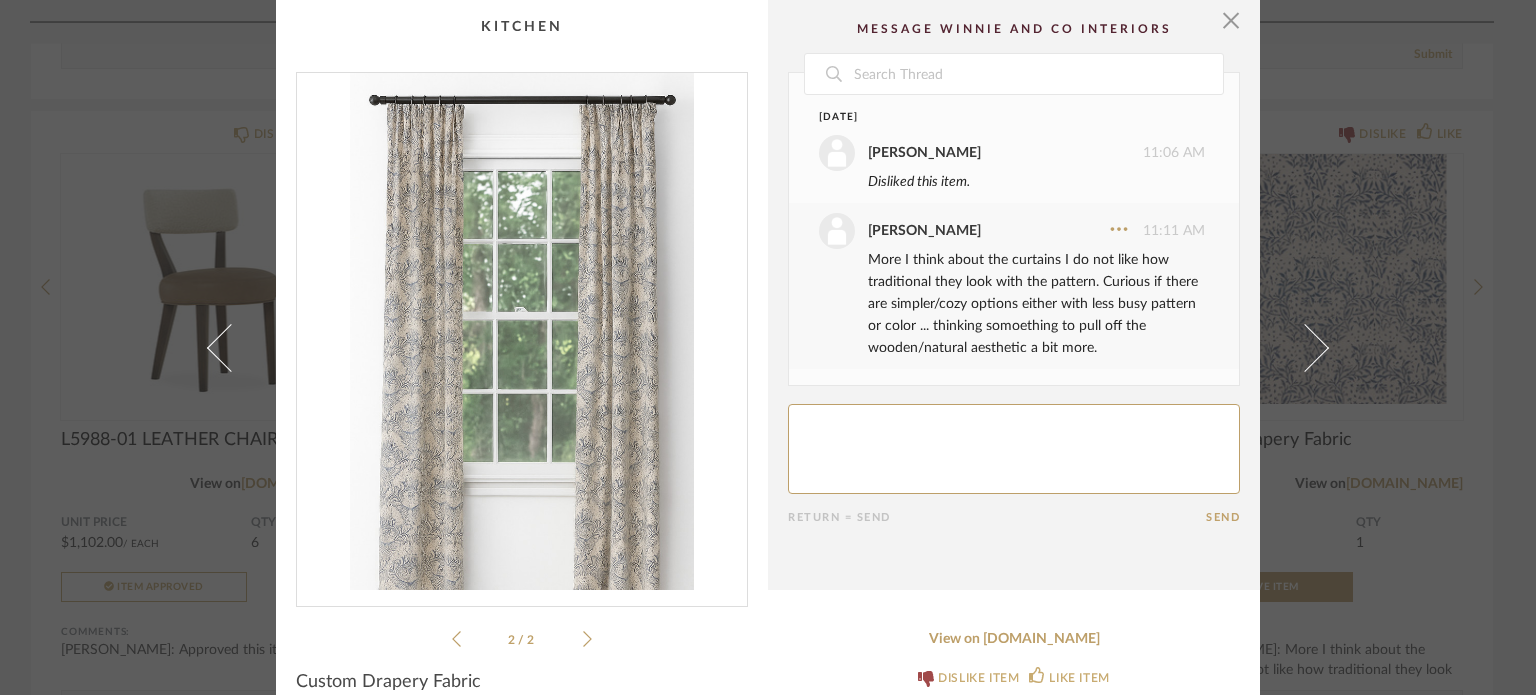 click on "× 2 / 2  Date  [DATE]  [PERSON_NAME]   11:06 AM  Disliked this item.  [PERSON_NAME]   11:11 AM  More I think about the curtains I do not like how traditional they look with the pattern. Curious if there are simpler/cozy options either with less busy pattern or color ...  thinking somoething to pull off the wooden/natural aesthetic a bit more.      Return = Send  Send  Custom Drapery Fabric  Unit Price  $135.00  / YD  QTY  1  Total Price (Tax Incl.)   $145.80  Approve Item  View on [DOMAIN_NAME]  DISLIKE ITEM LIKE ITEM" at bounding box center (768, 347) 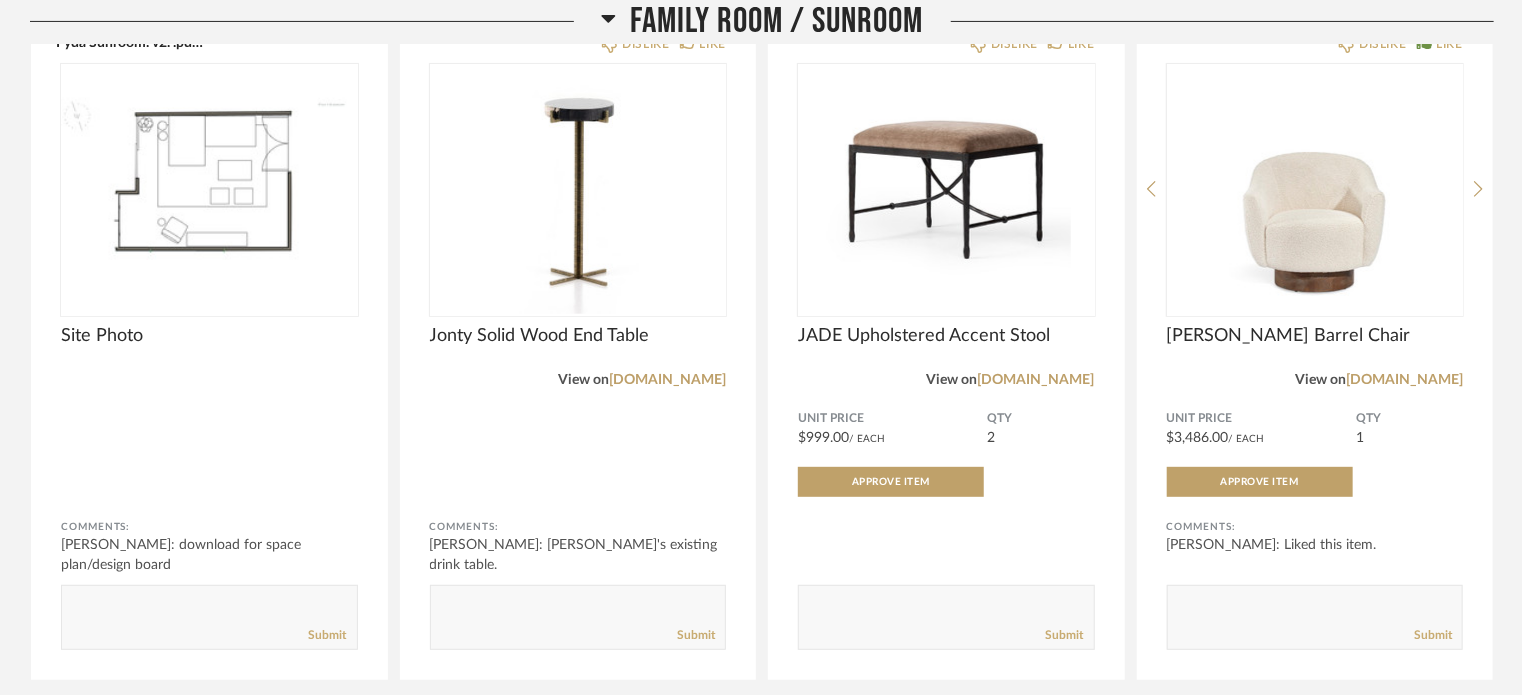 scroll, scrollTop: 3952, scrollLeft: 0, axis: vertical 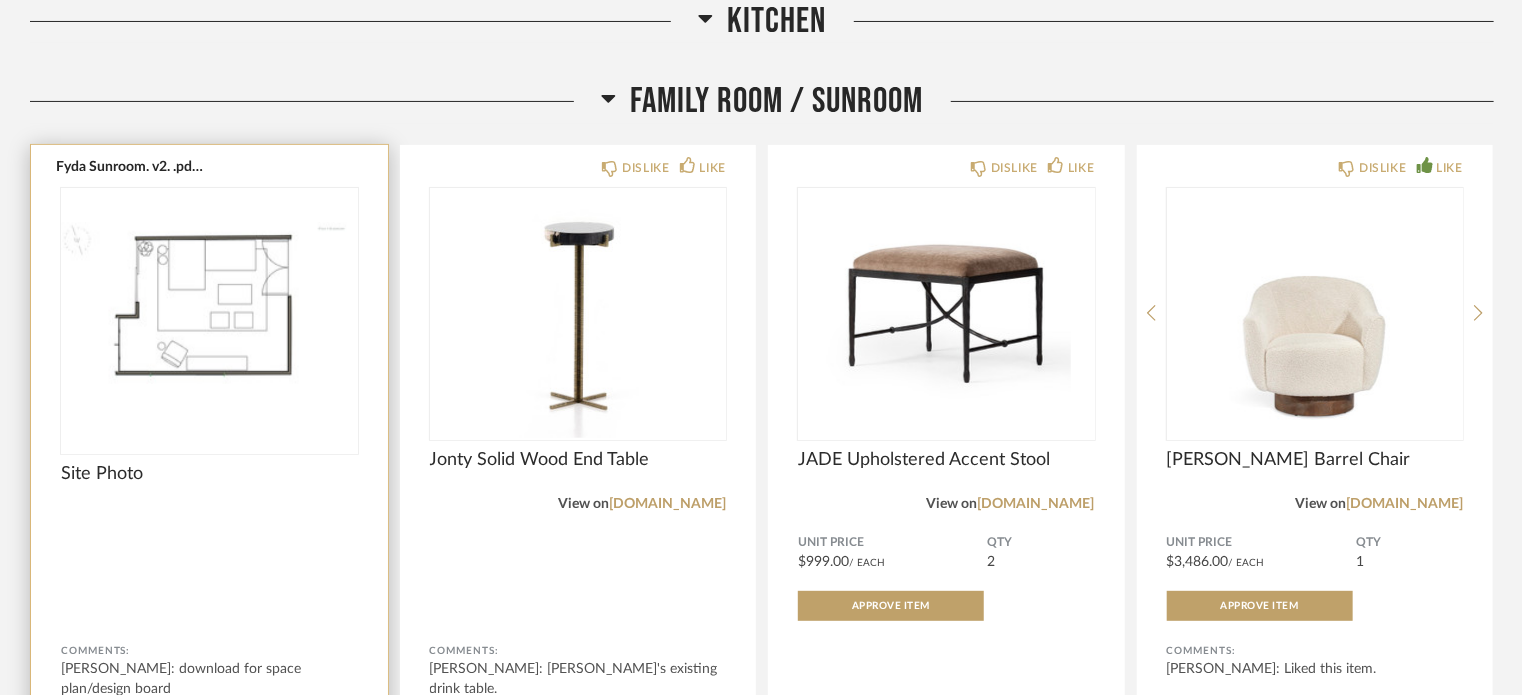 click at bounding box center [209, 313] 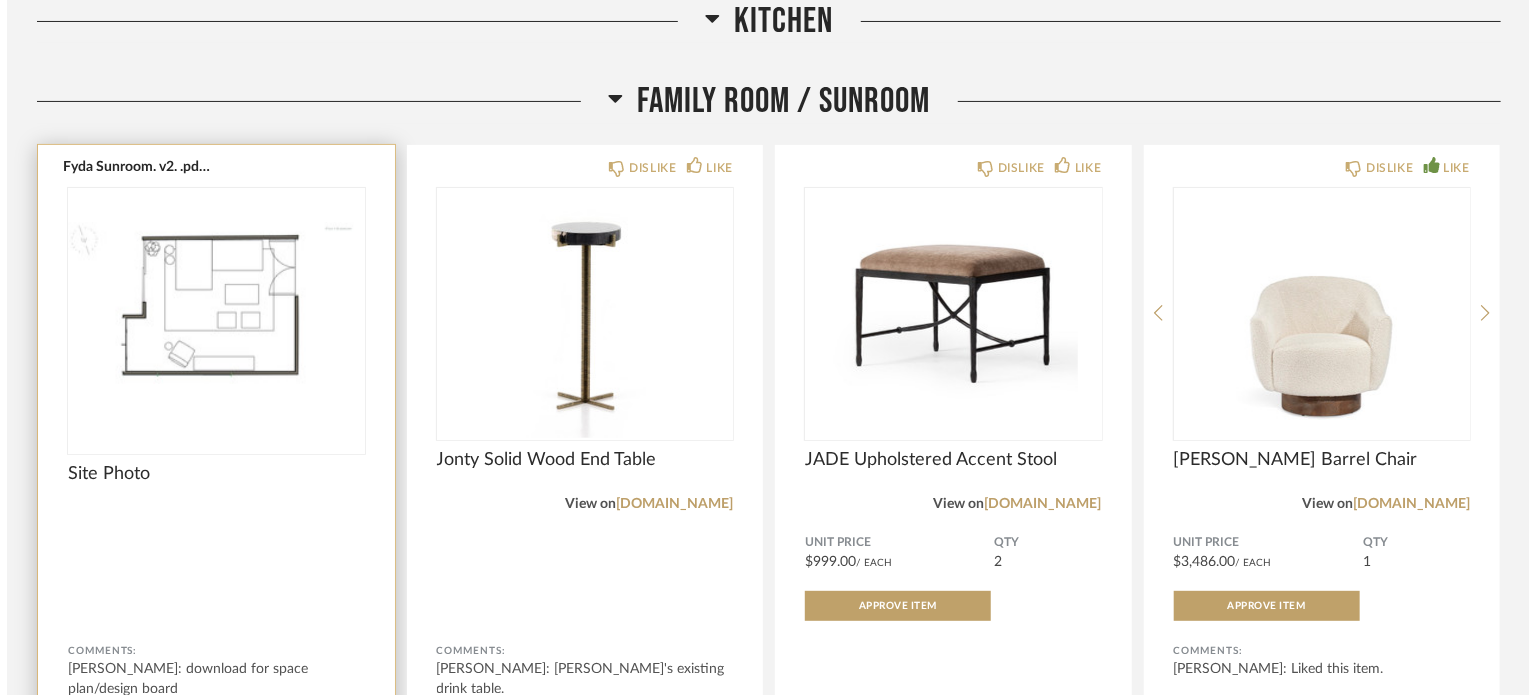scroll, scrollTop: 0, scrollLeft: 0, axis: both 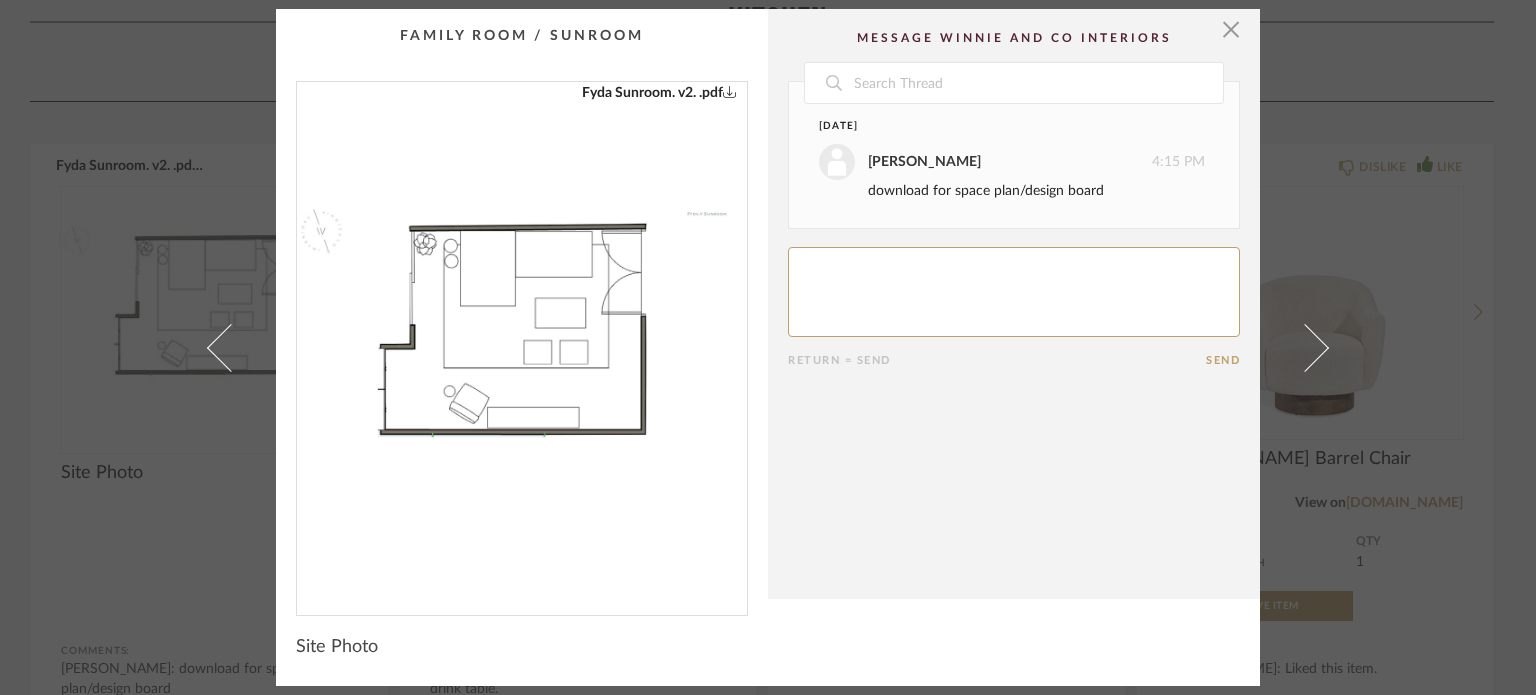 click on "×  Fyda Sunroom. v2. .pdf   Date  [DATE]  [PERSON_NAME]   4:15 PM  download for space plan/design board      Return = Send  Send  Site Photo" at bounding box center (768, 347) 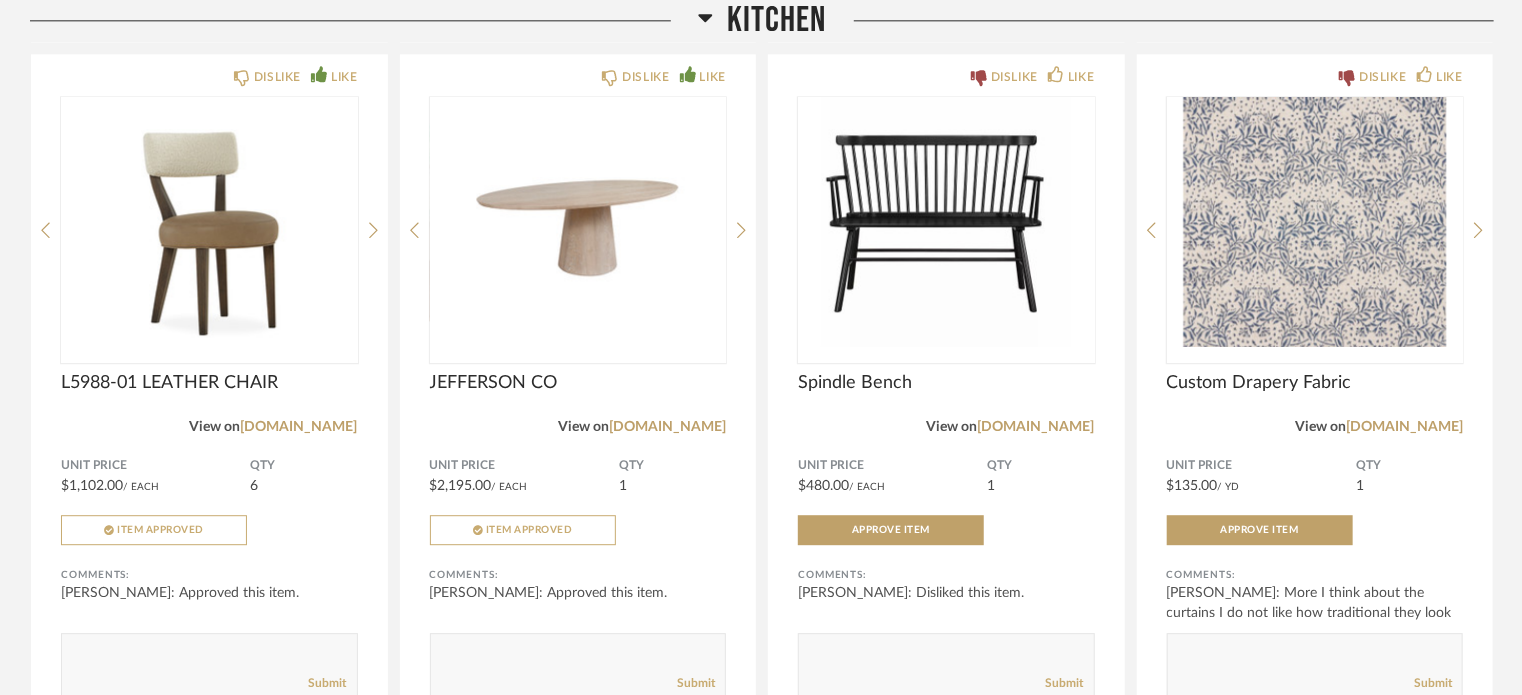 scroll, scrollTop: 2512, scrollLeft: 0, axis: vertical 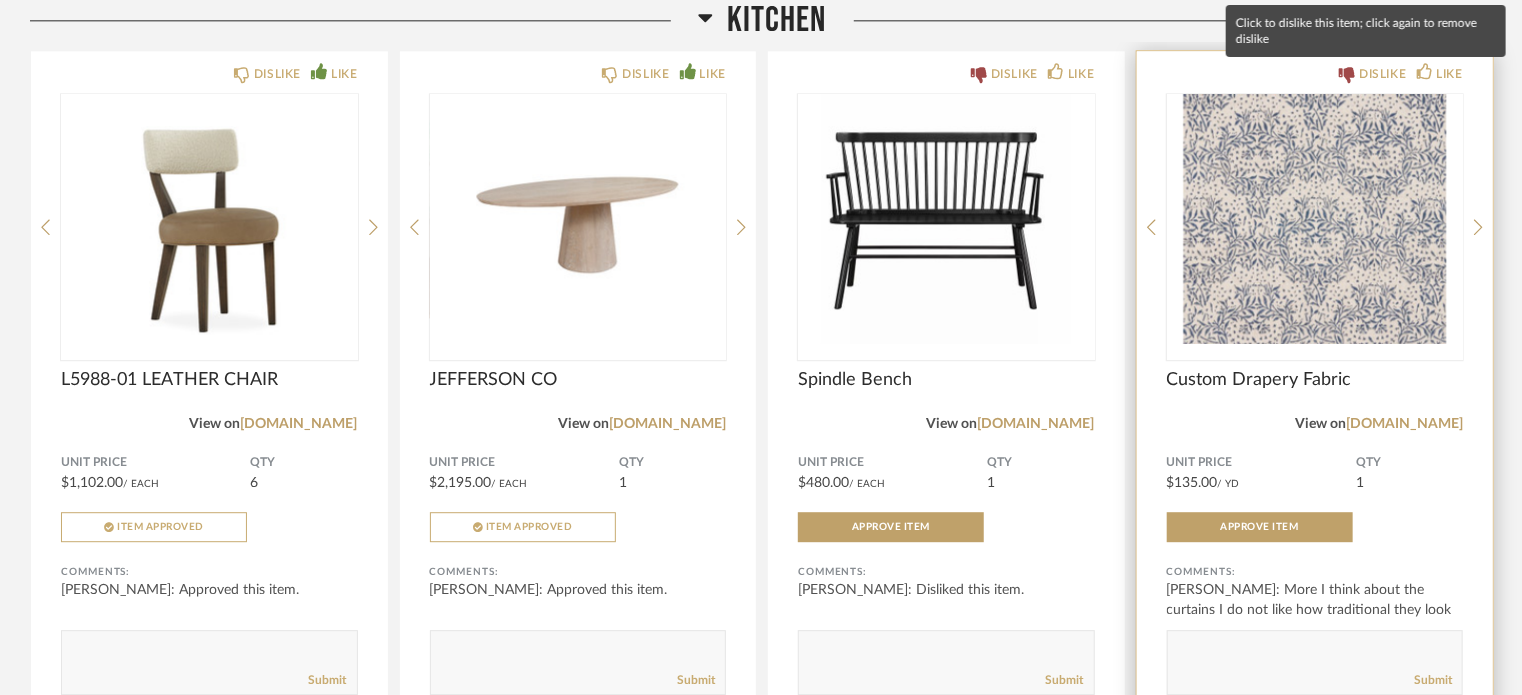 click 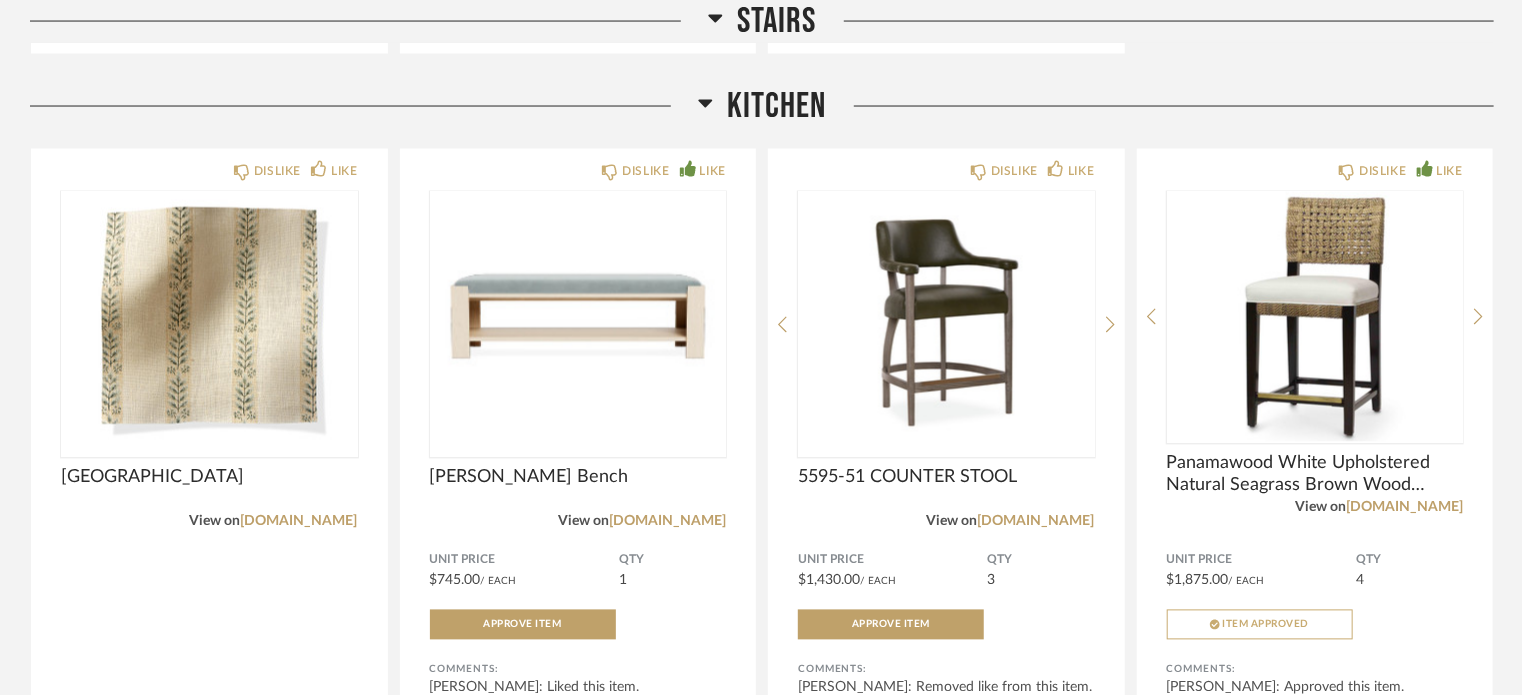 scroll, scrollTop: 1720, scrollLeft: 0, axis: vertical 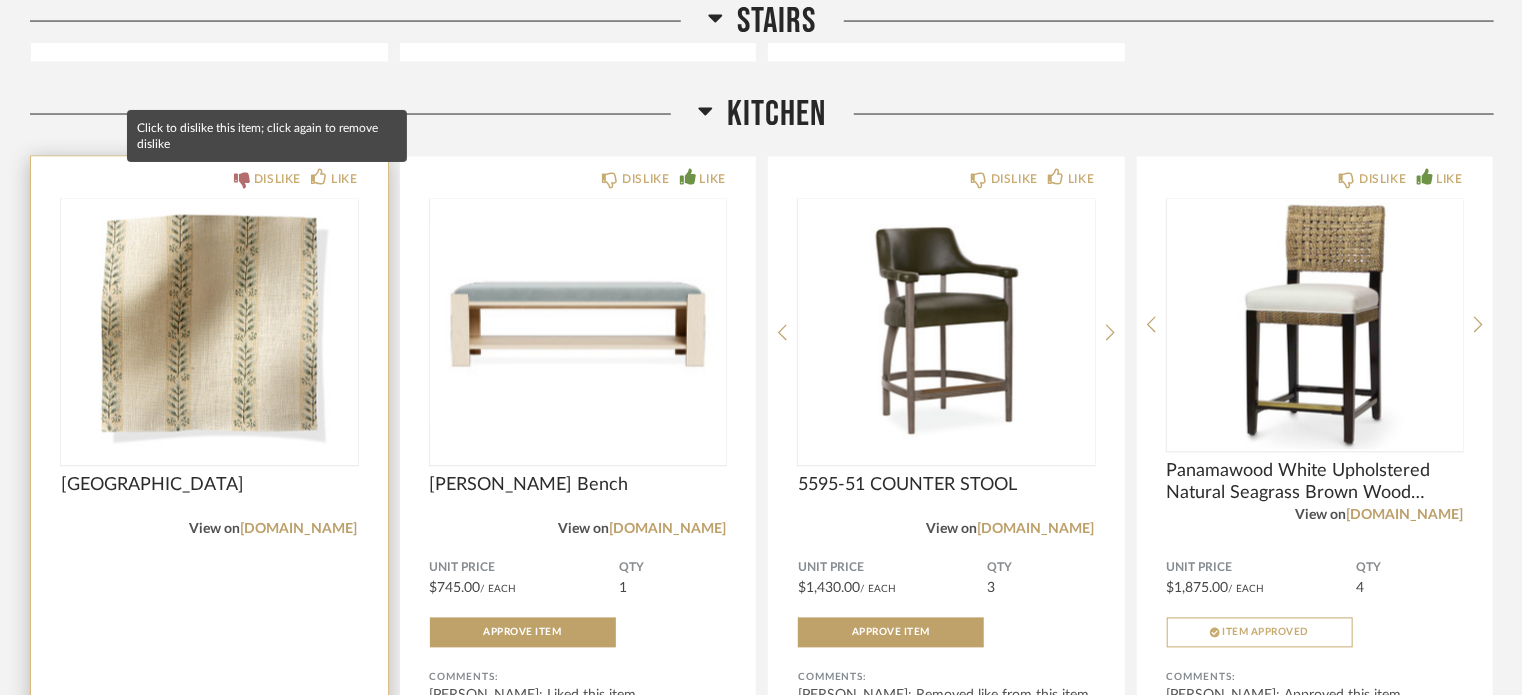 click 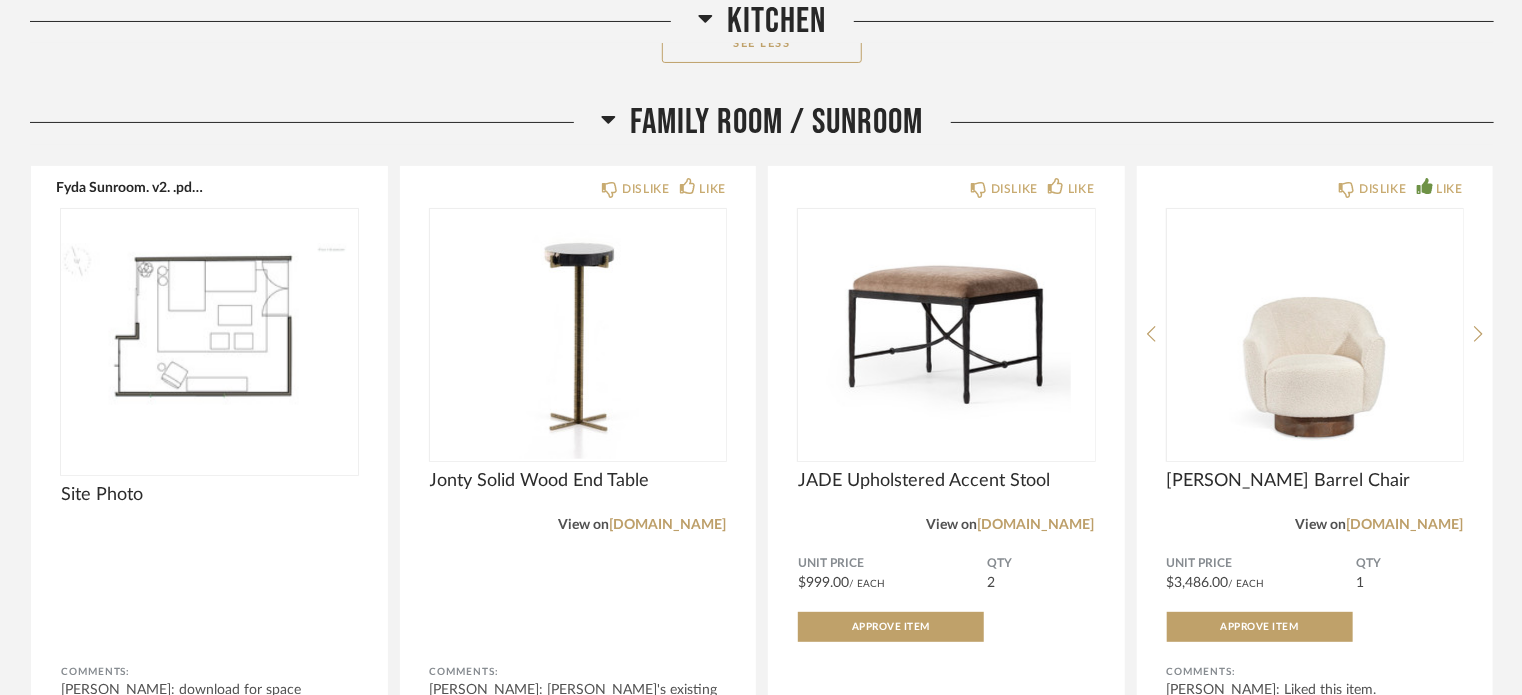 scroll, scrollTop: 3995, scrollLeft: 0, axis: vertical 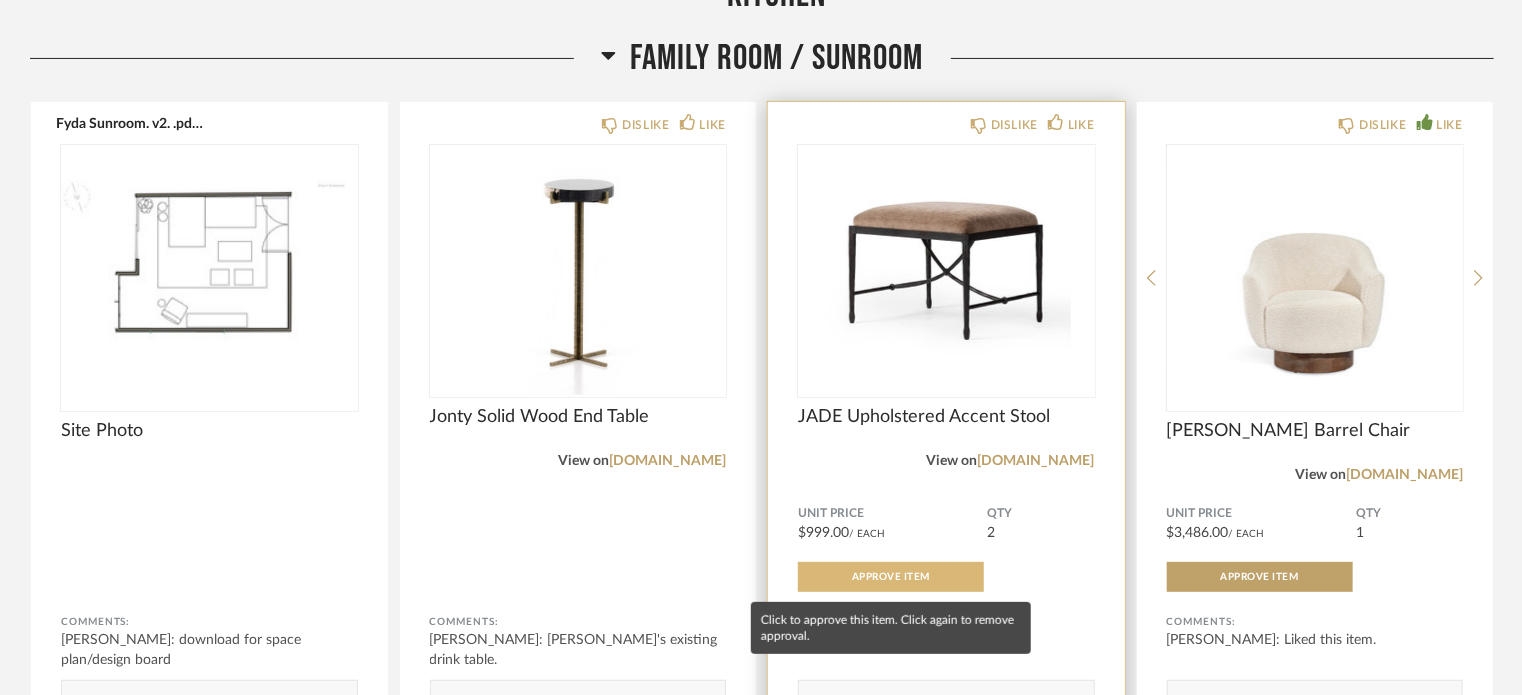 click on "Approve Item" 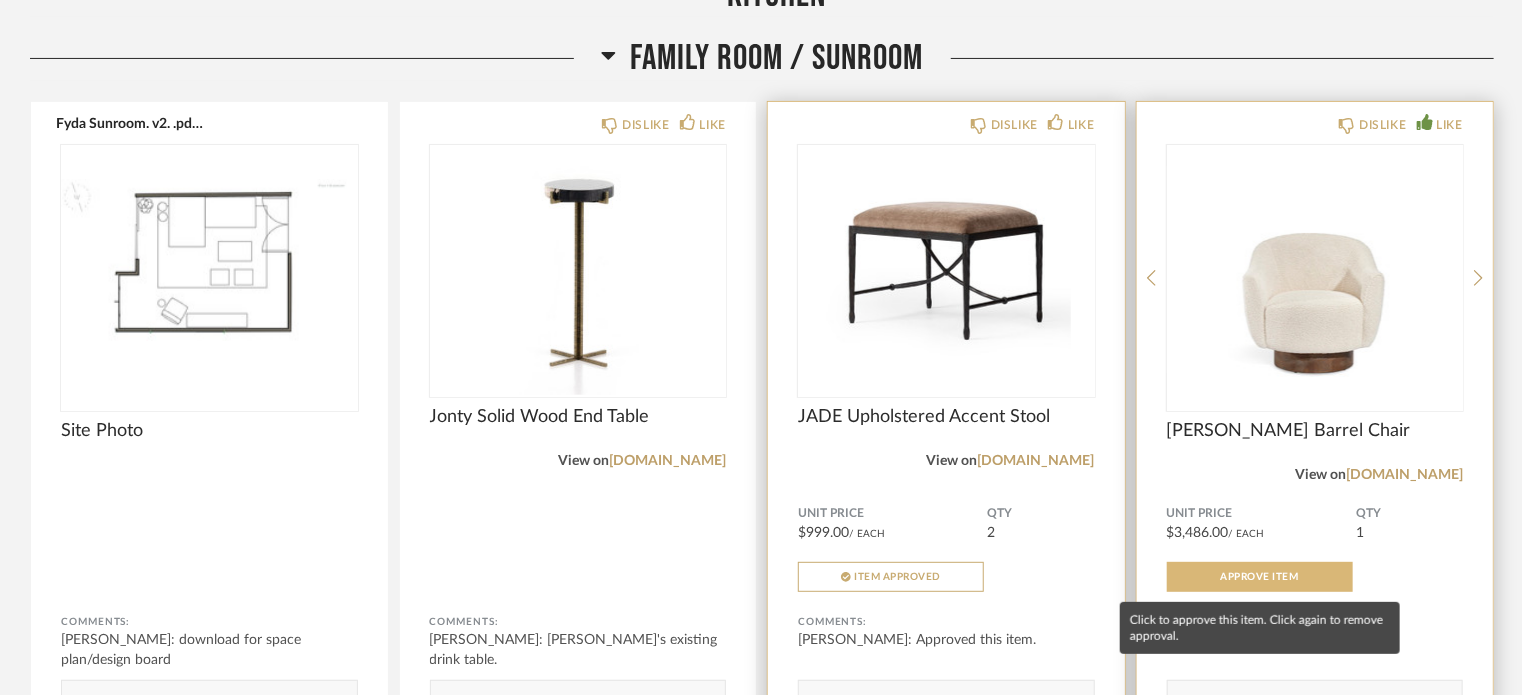 click on "Approve Item" 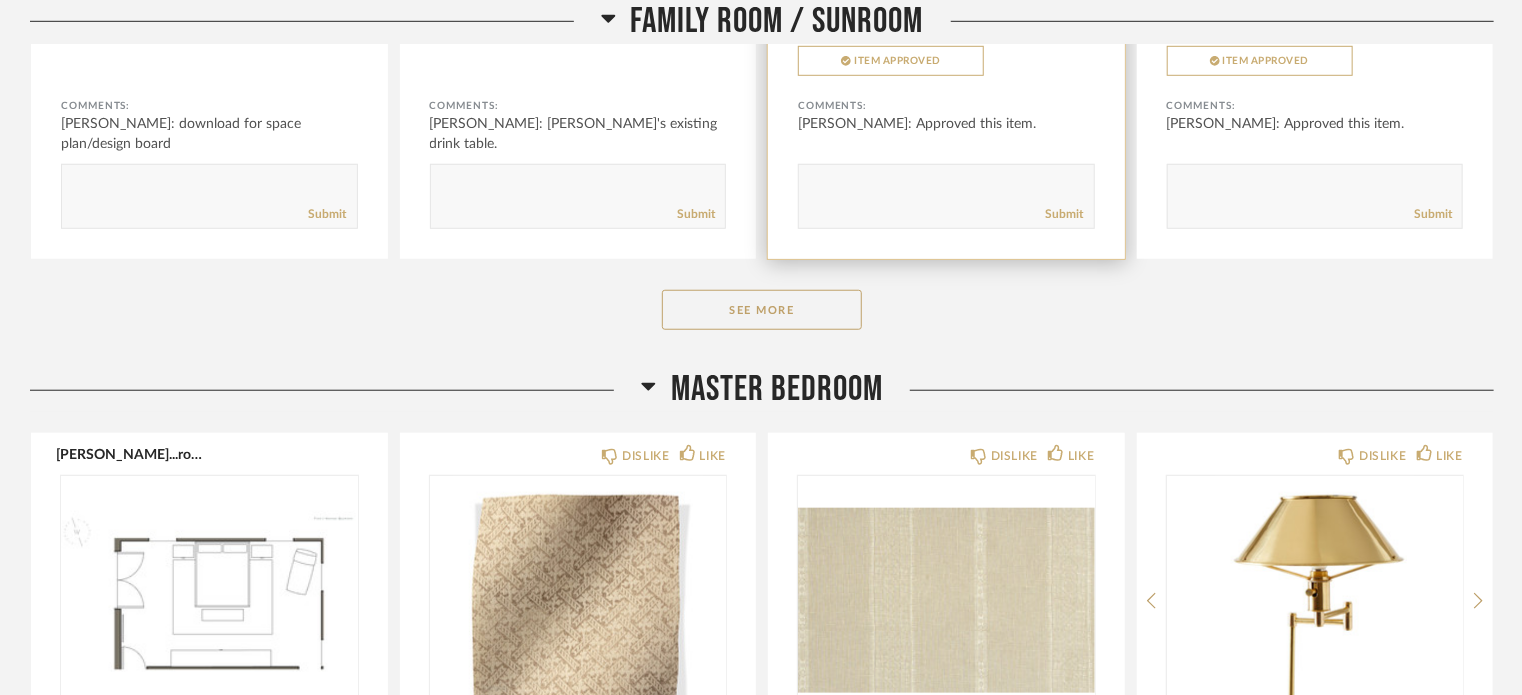 scroll, scrollTop: 4467, scrollLeft: 0, axis: vertical 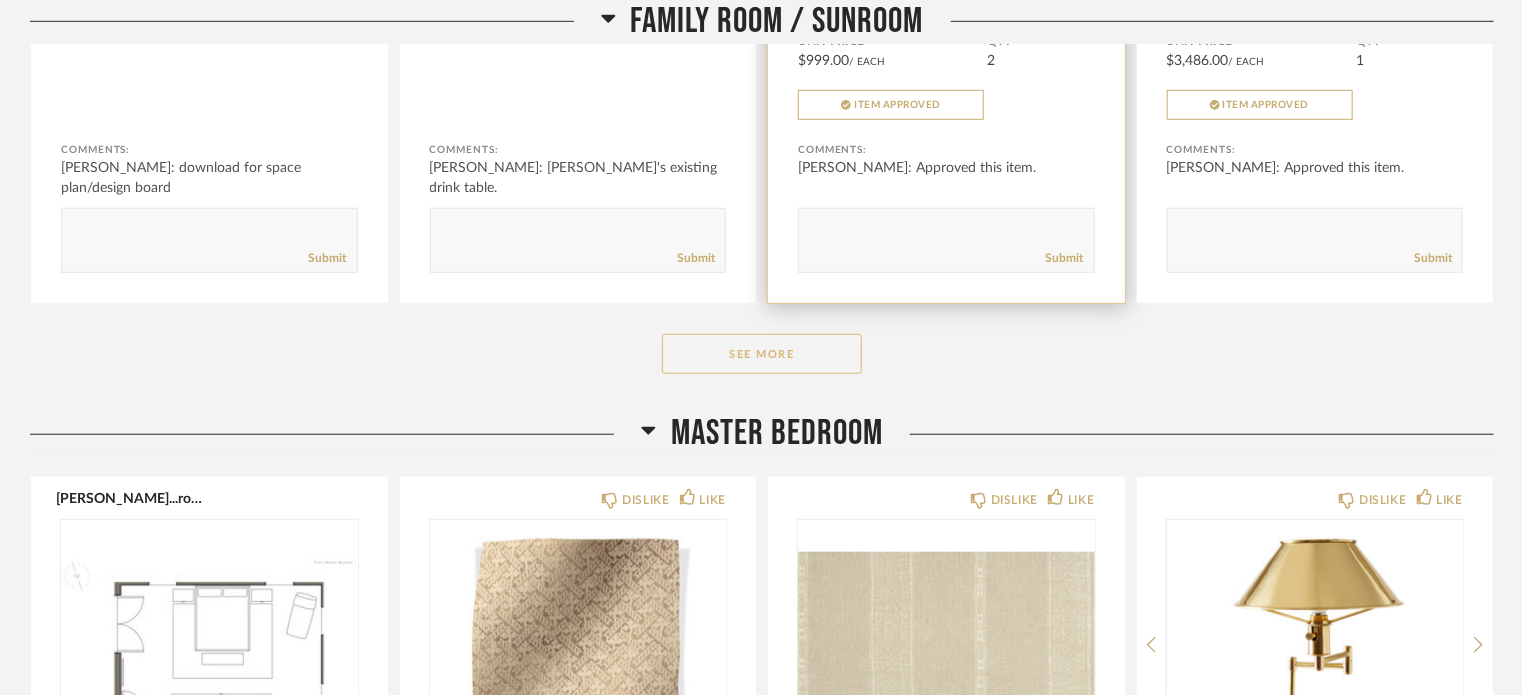 click on "See More" 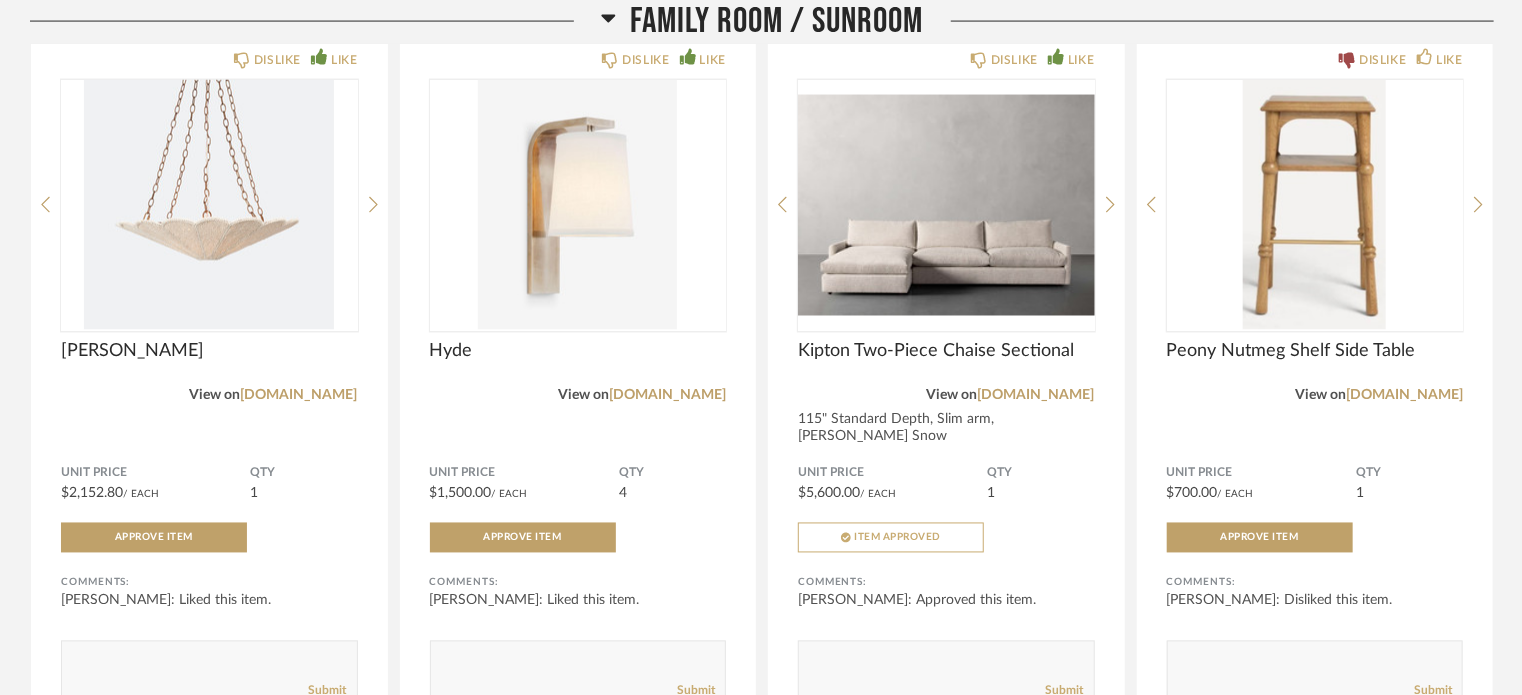 scroll, scrollTop: 5412, scrollLeft: 0, axis: vertical 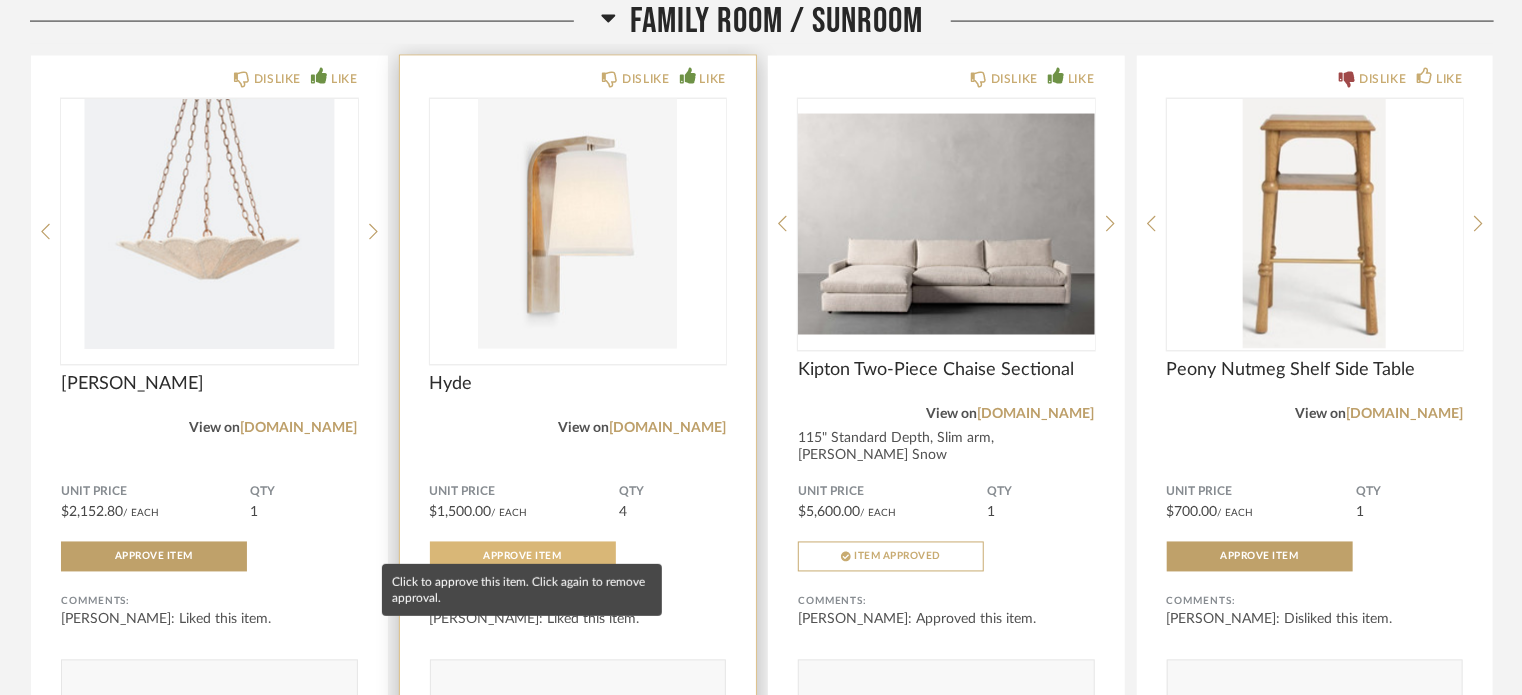 click on "Approve Item" 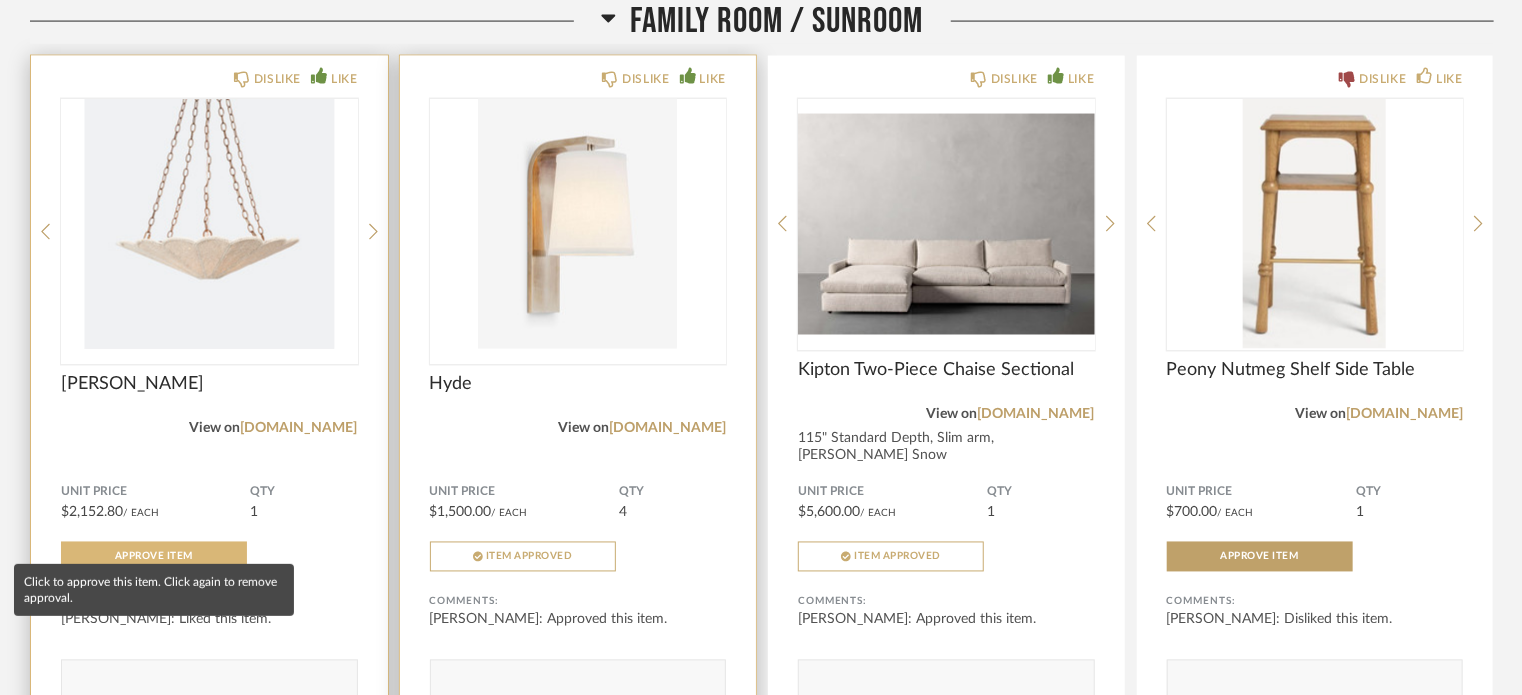 click on "Approve Item" 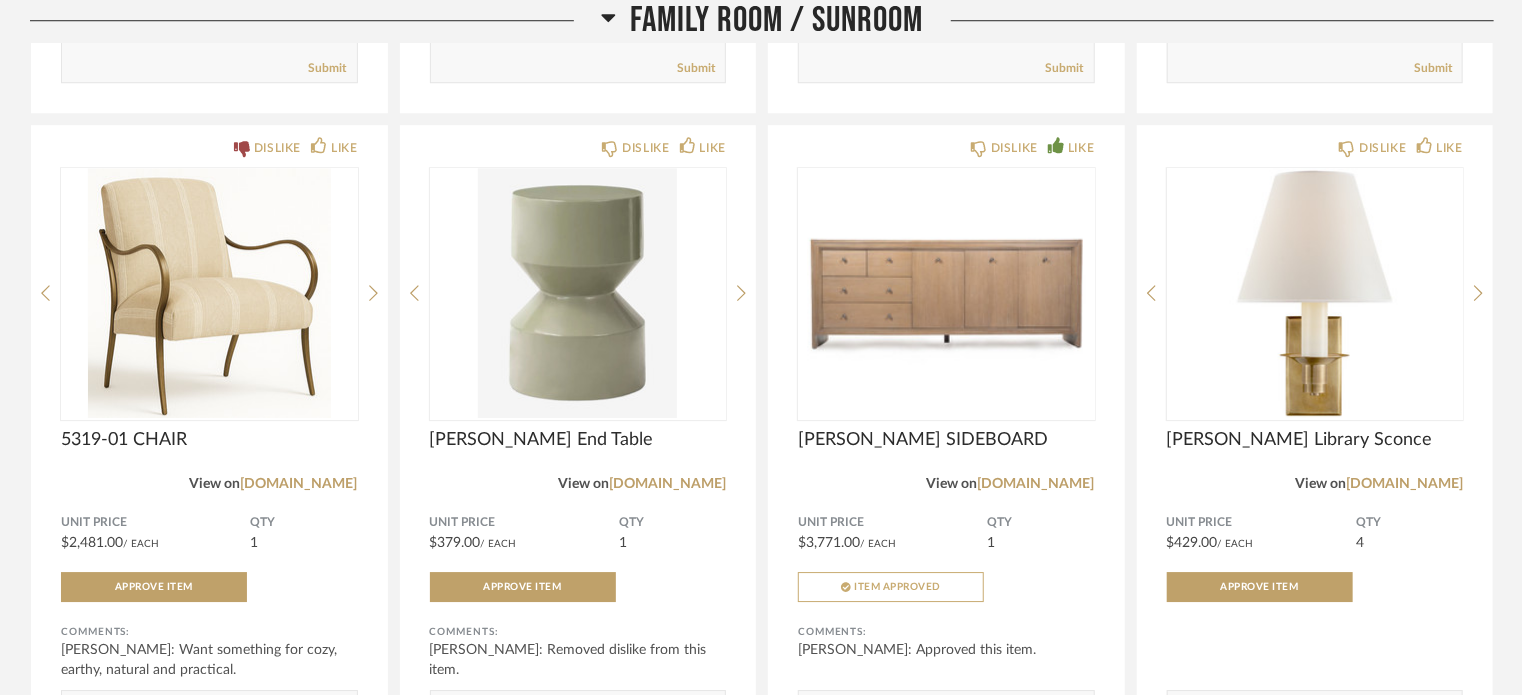 scroll, scrollTop: 6776, scrollLeft: 0, axis: vertical 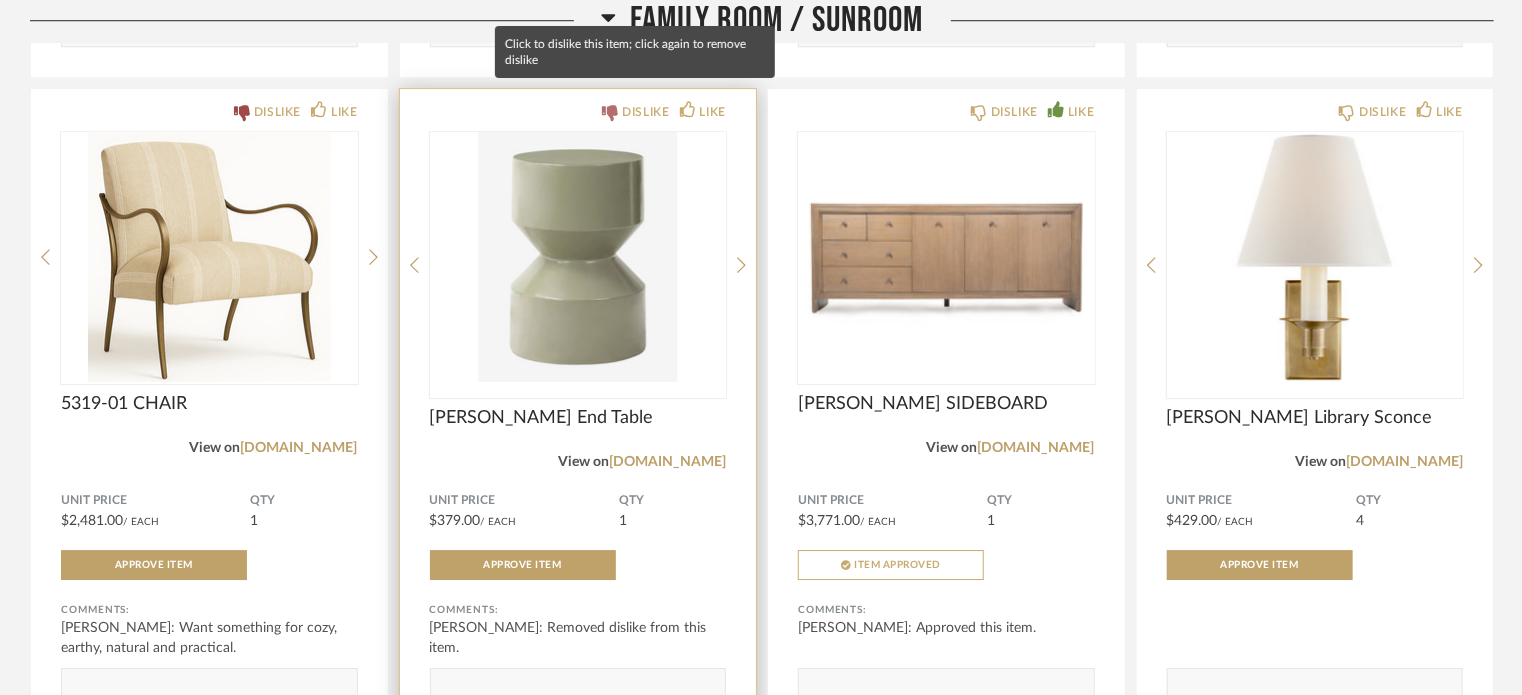 click 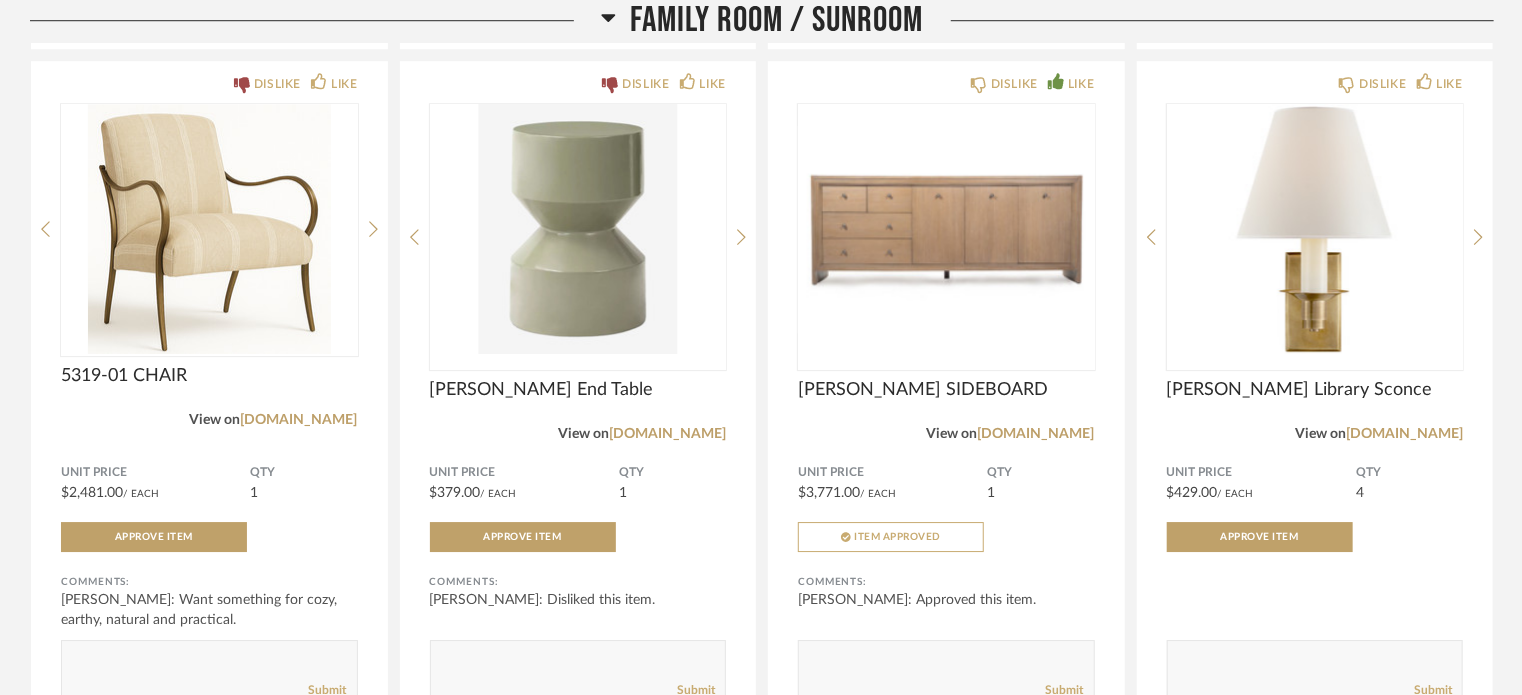 scroll, scrollTop: 6804, scrollLeft: 0, axis: vertical 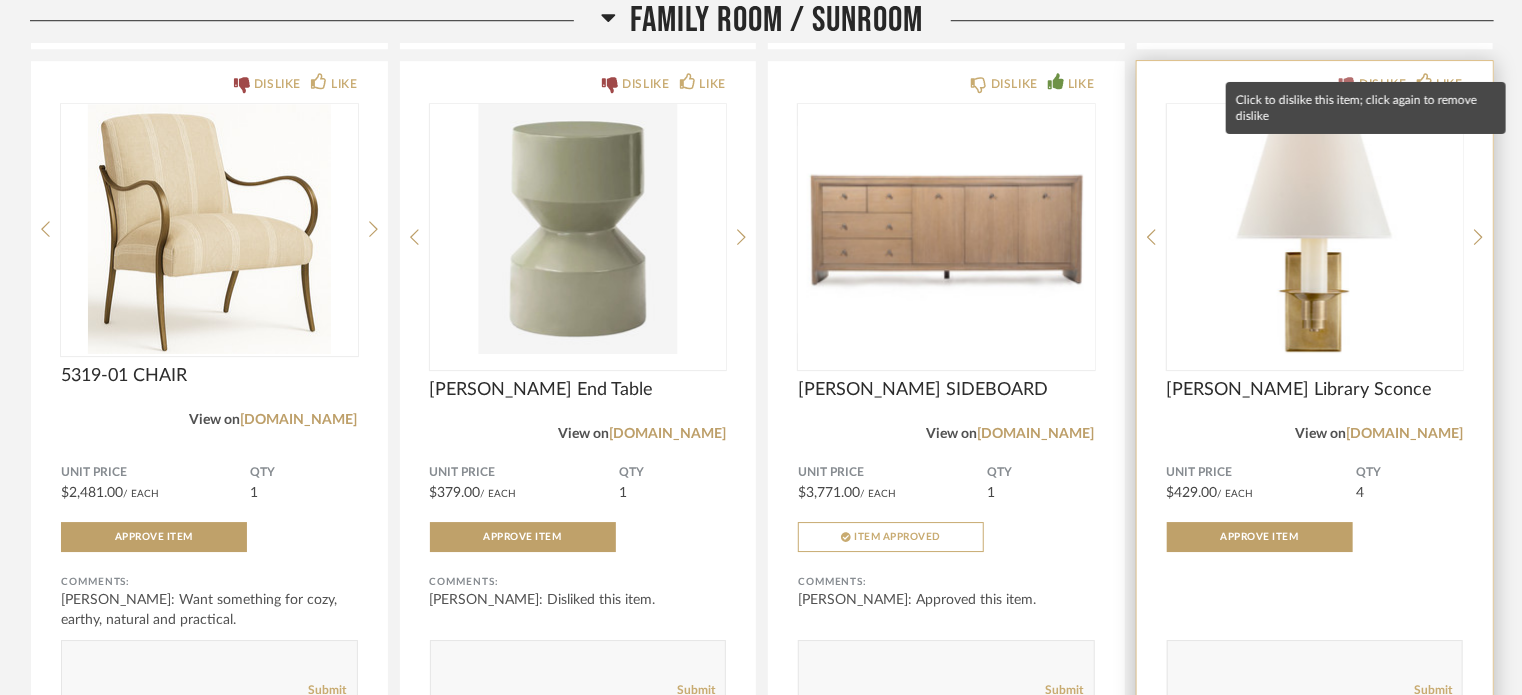 click 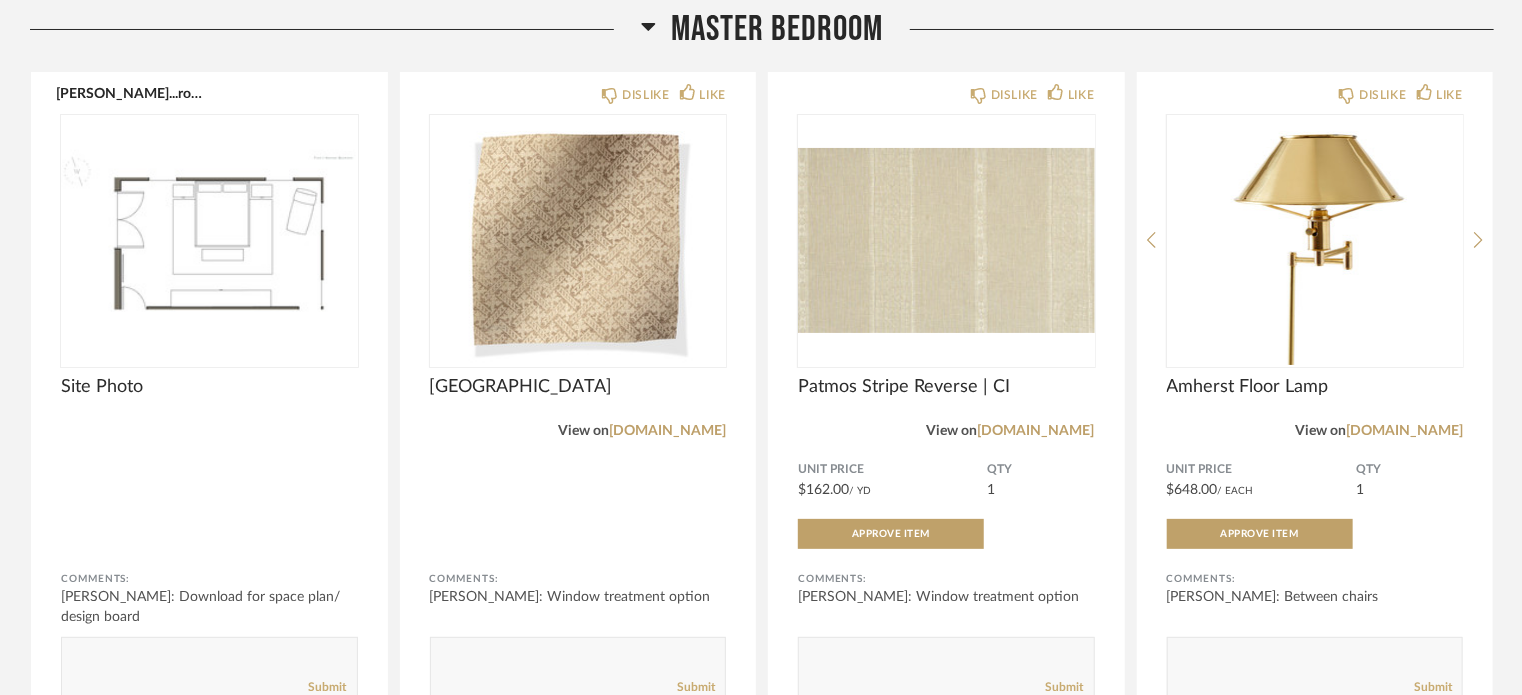 scroll, scrollTop: 7640, scrollLeft: 0, axis: vertical 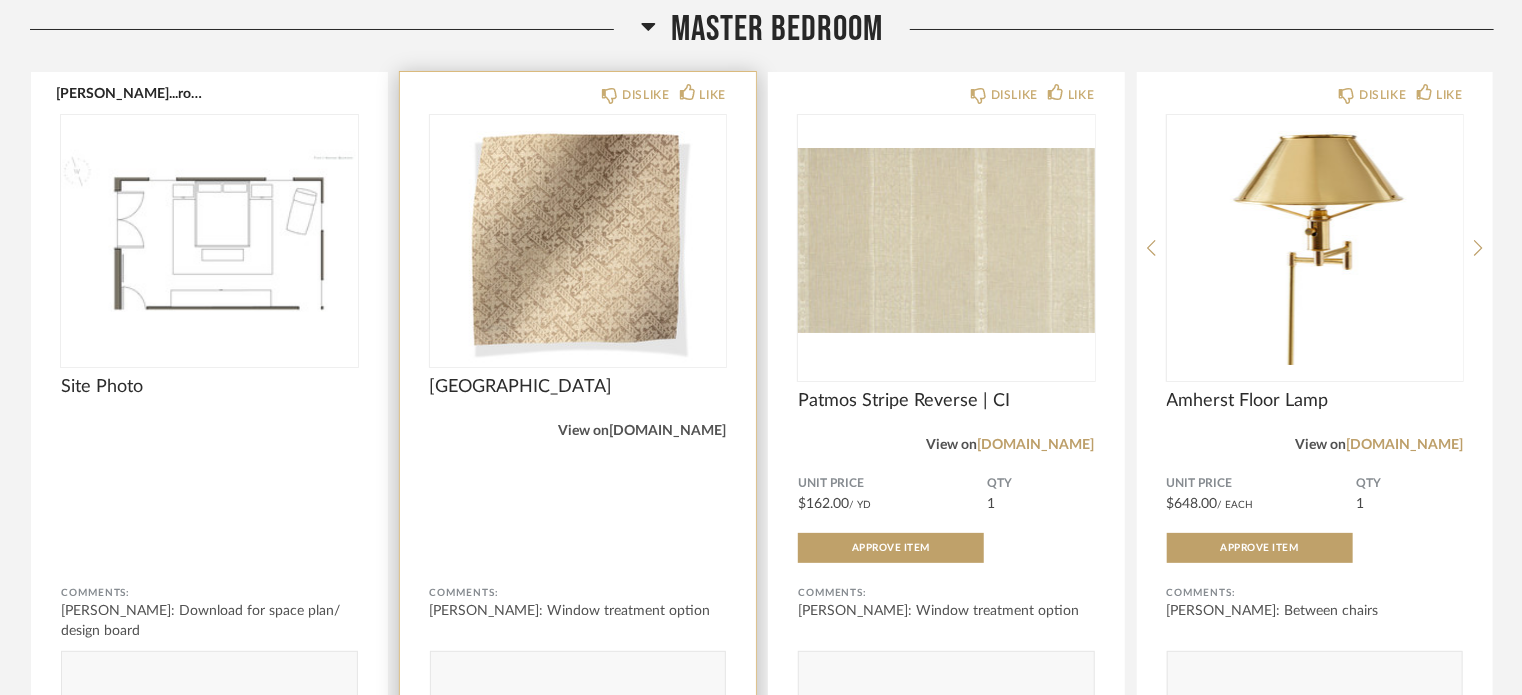 click on "[DOMAIN_NAME]" 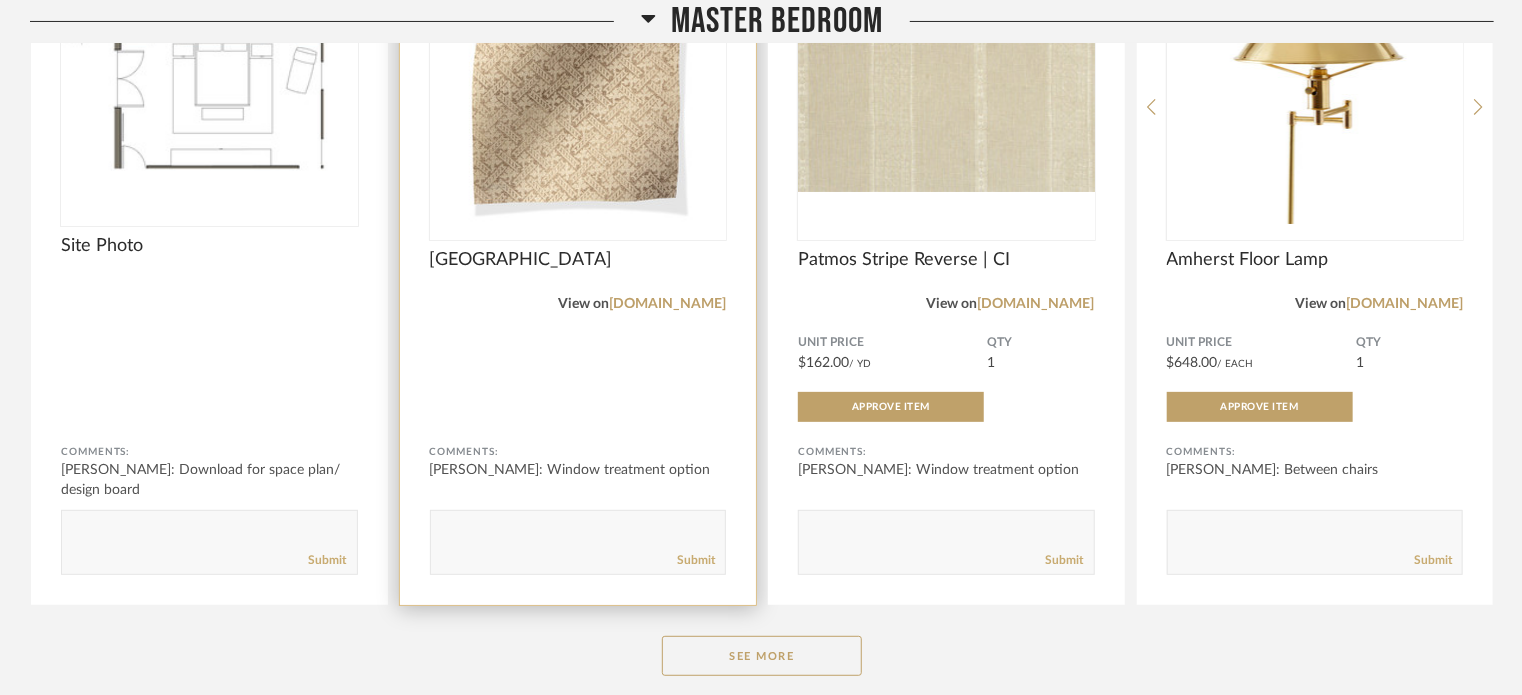 scroll, scrollTop: 7788, scrollLeft: 0, axis: vertical 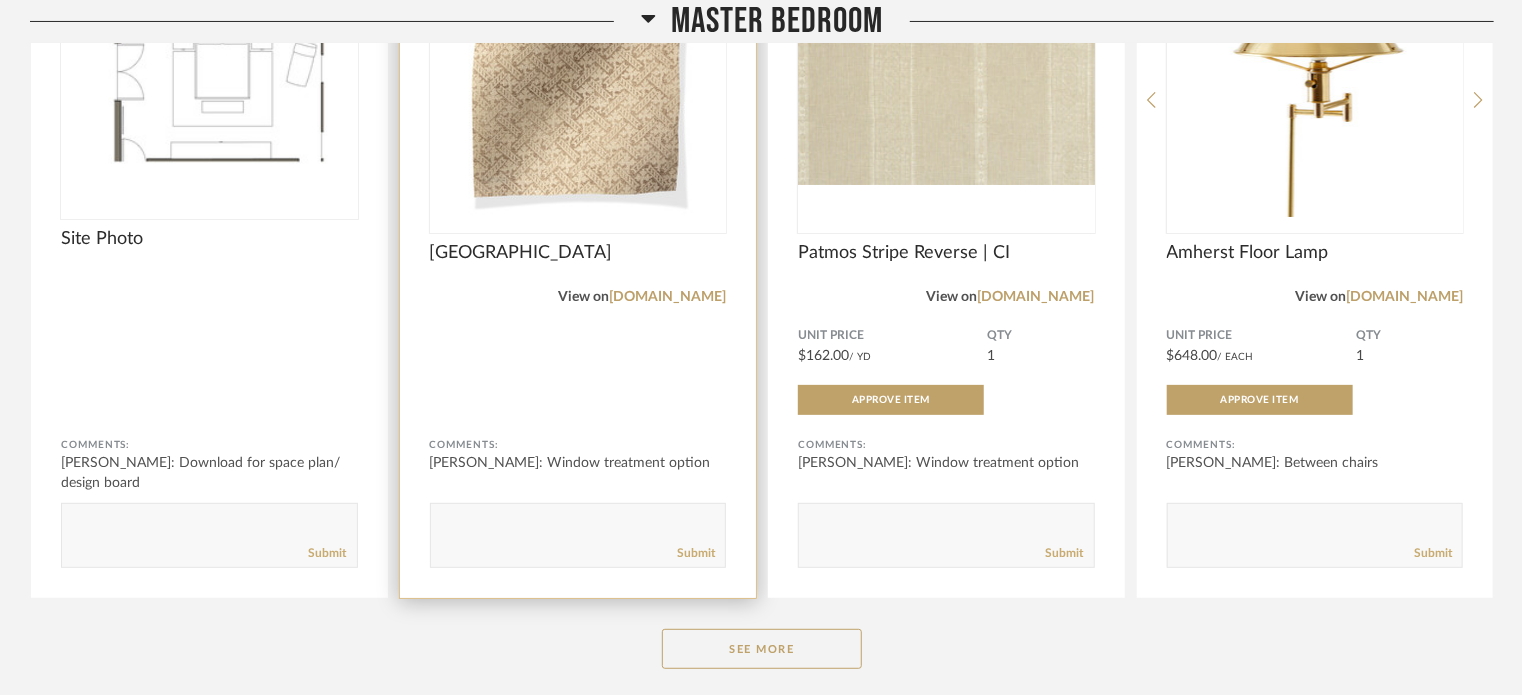 click 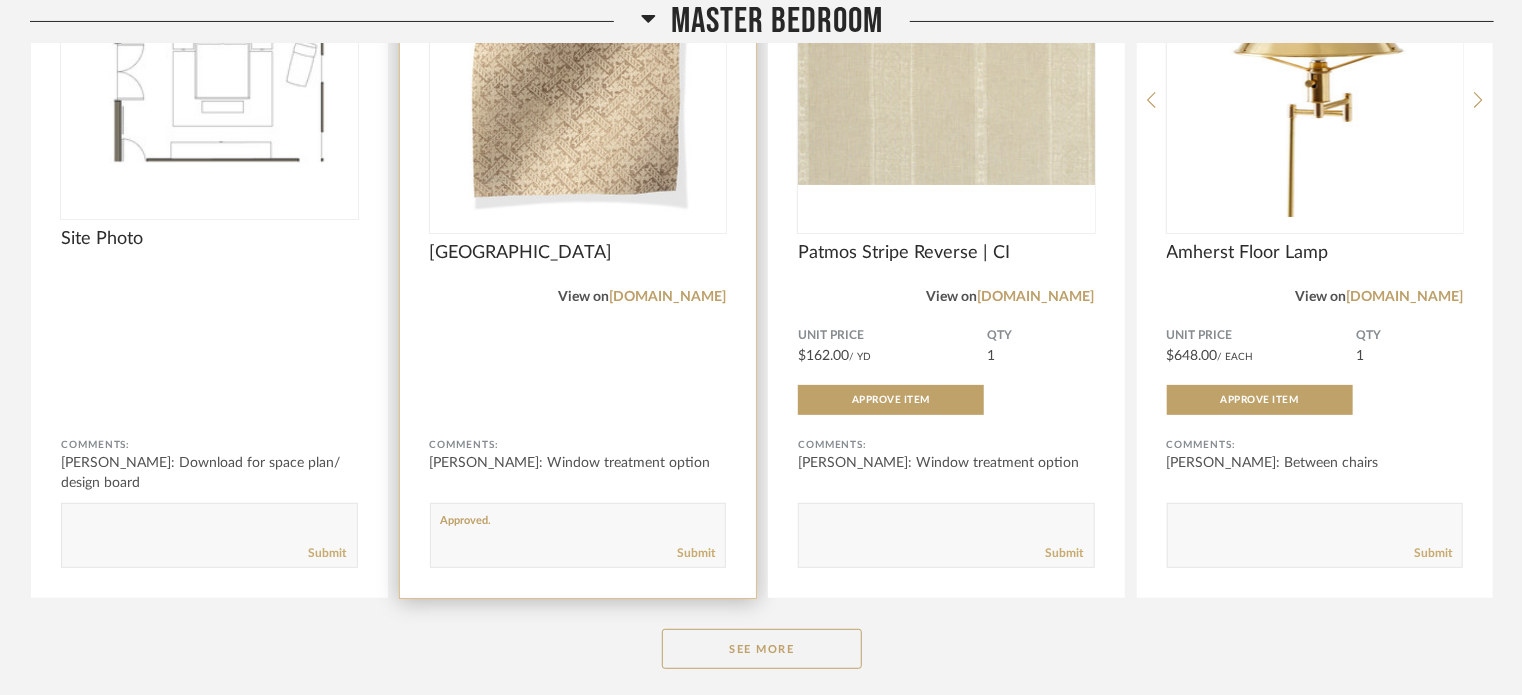 type on "Approved." 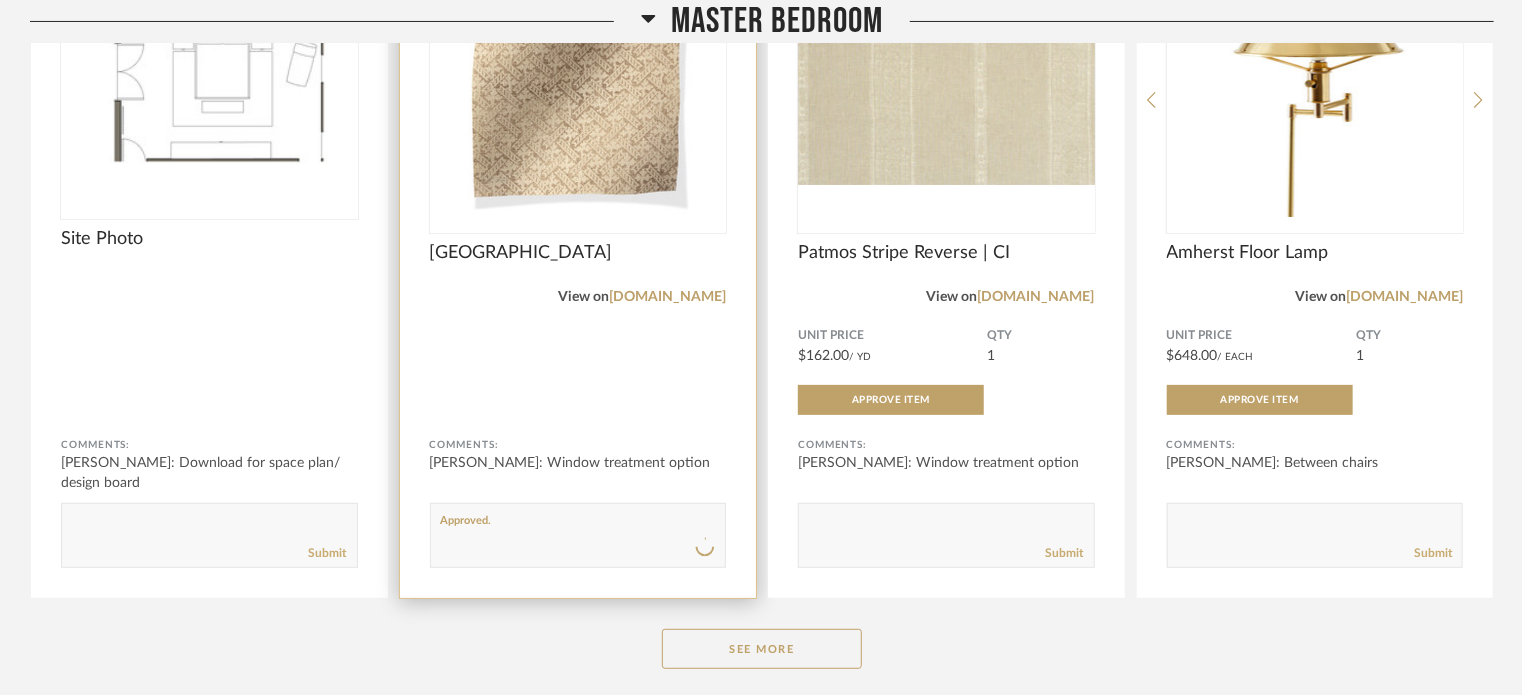 type 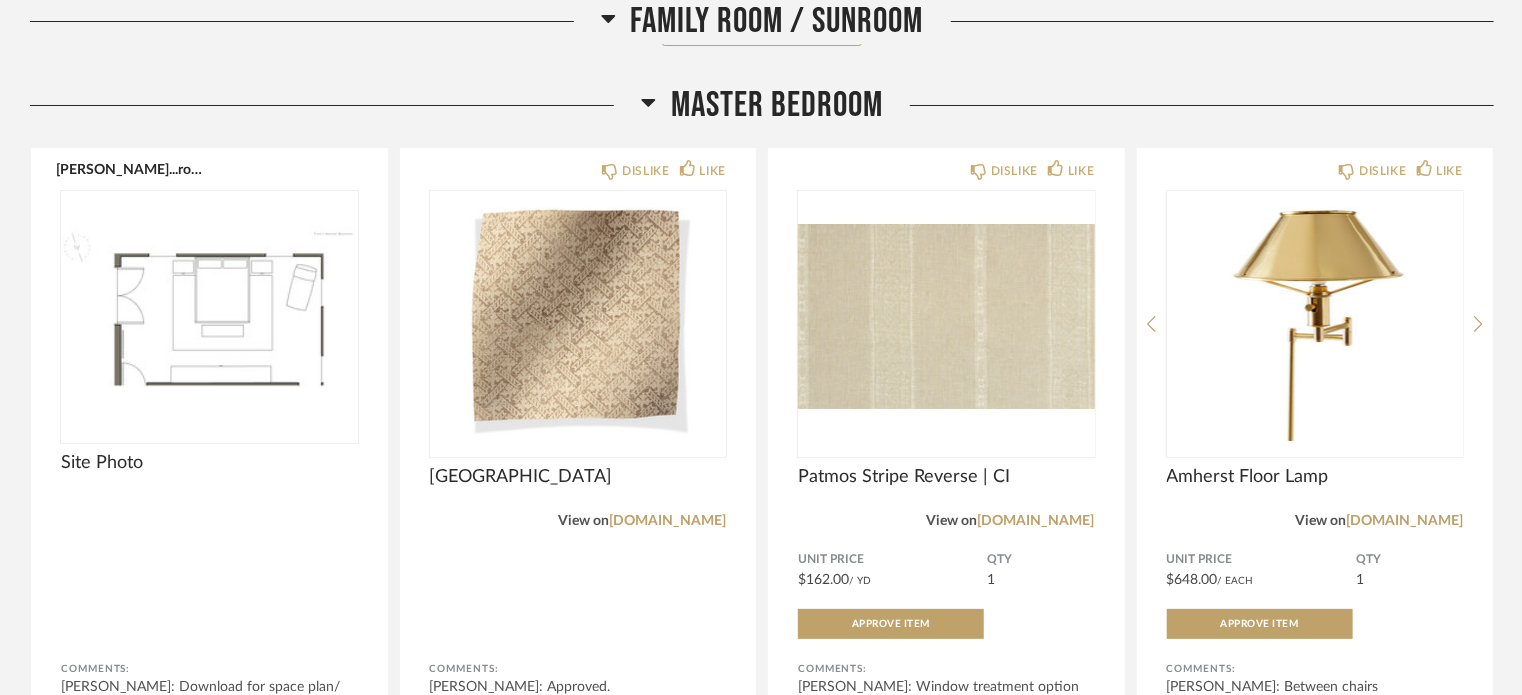 scroll, scrollTop: 7568, scrollLeft: 0, axis: vertical 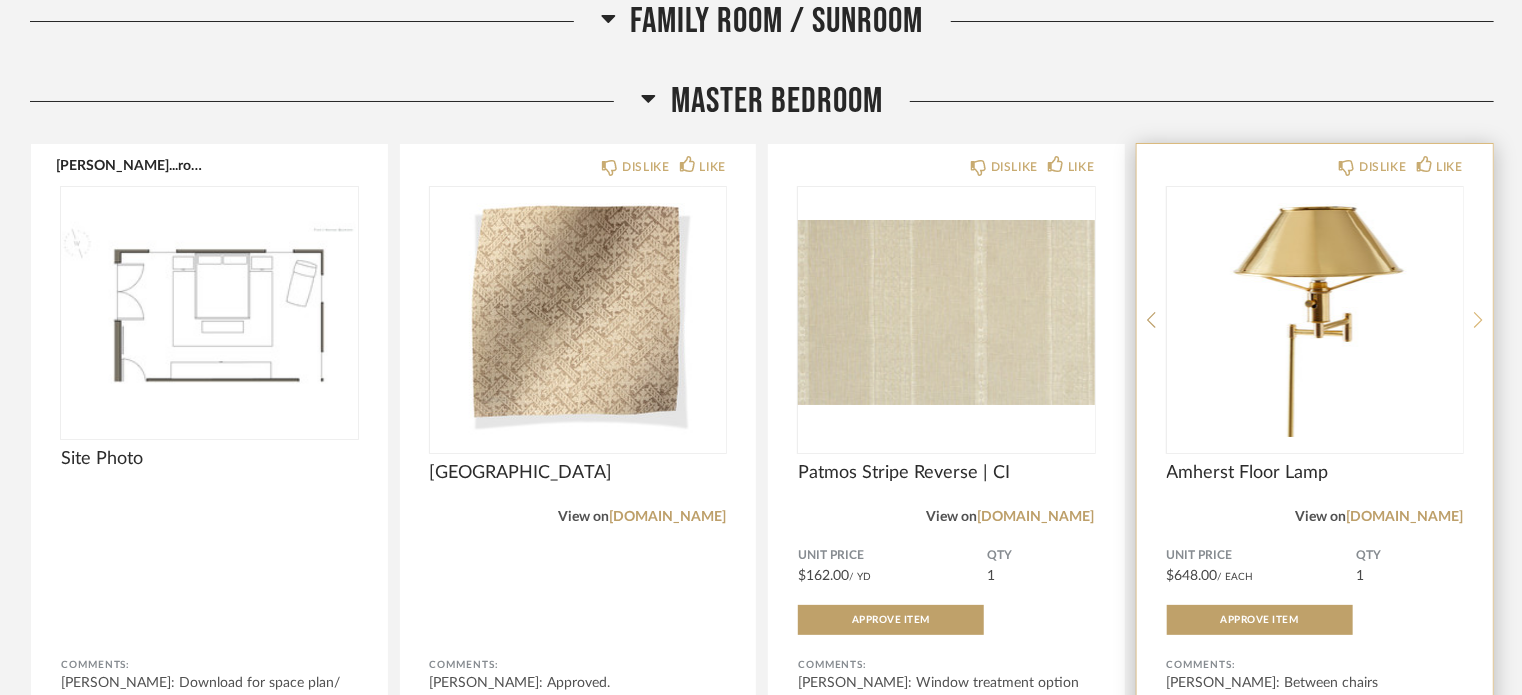 click 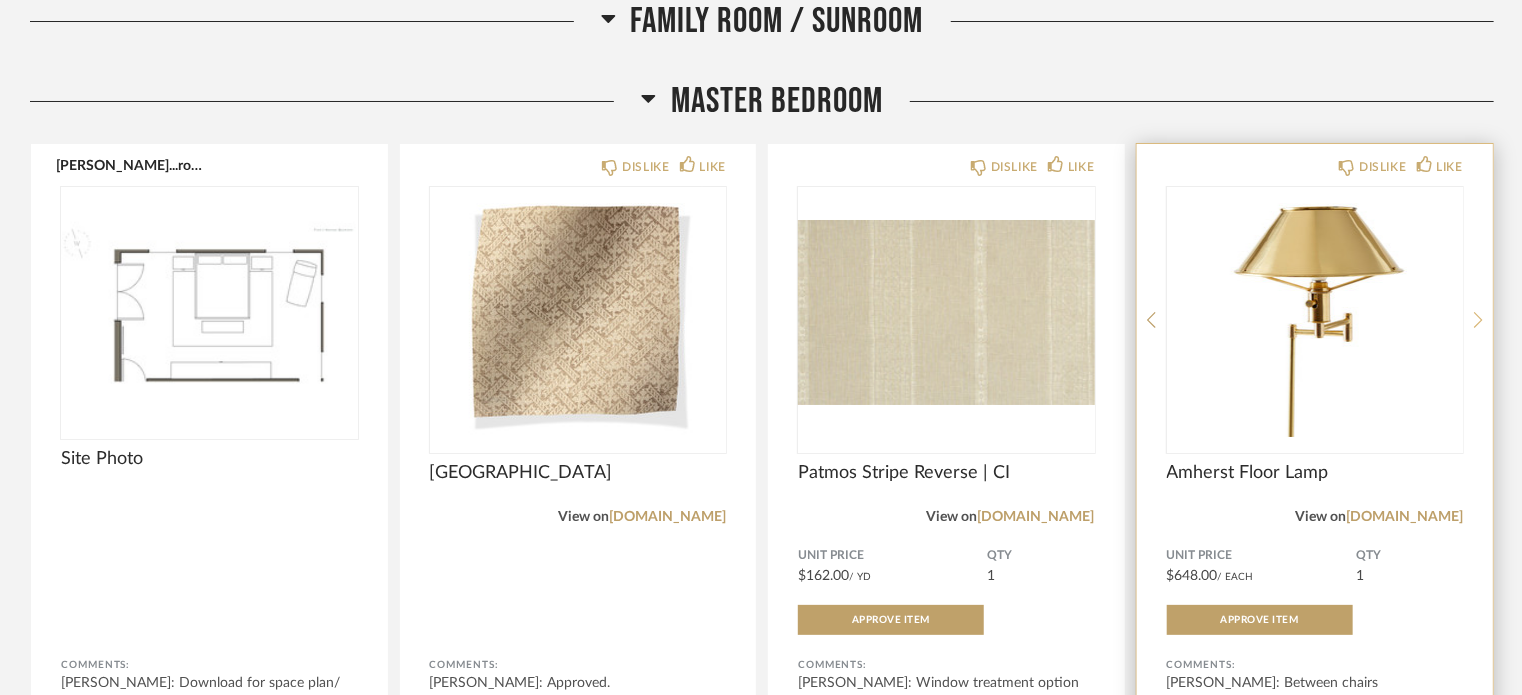 click 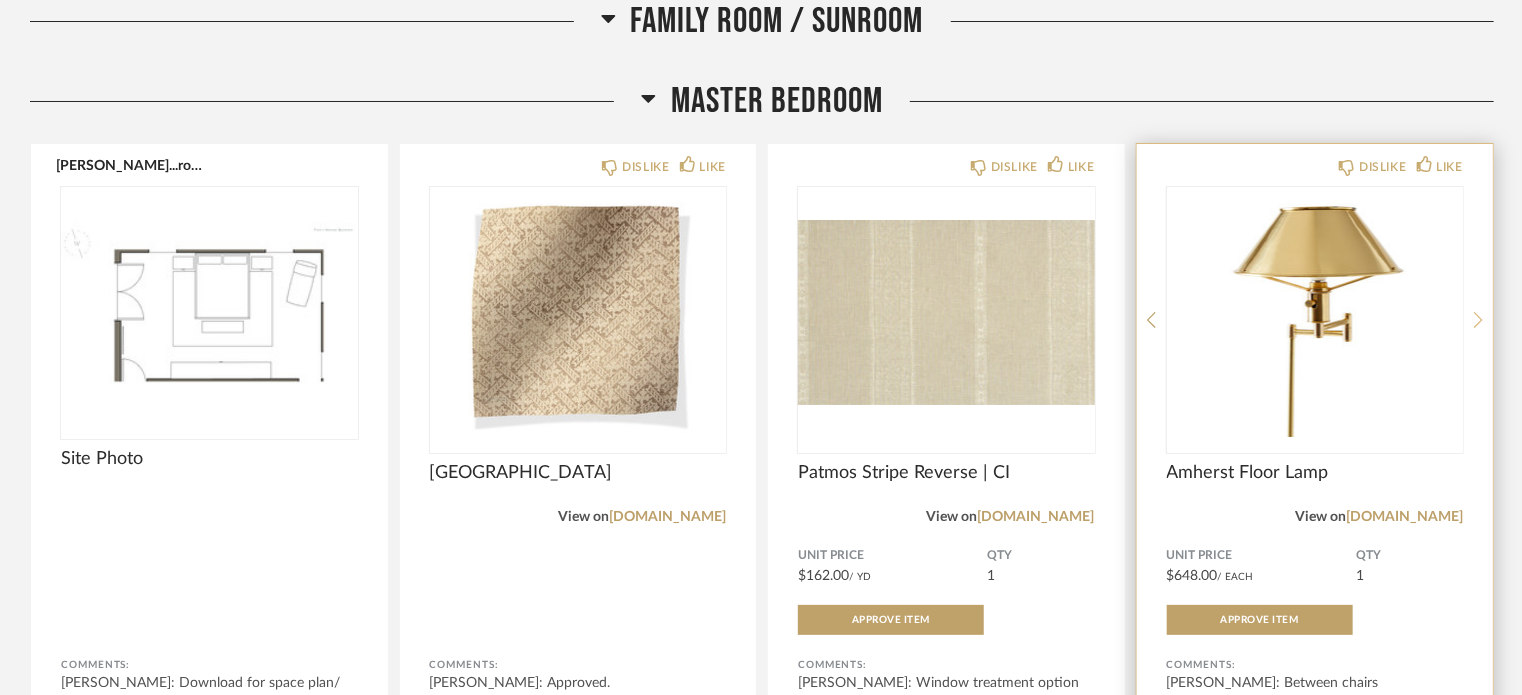 click 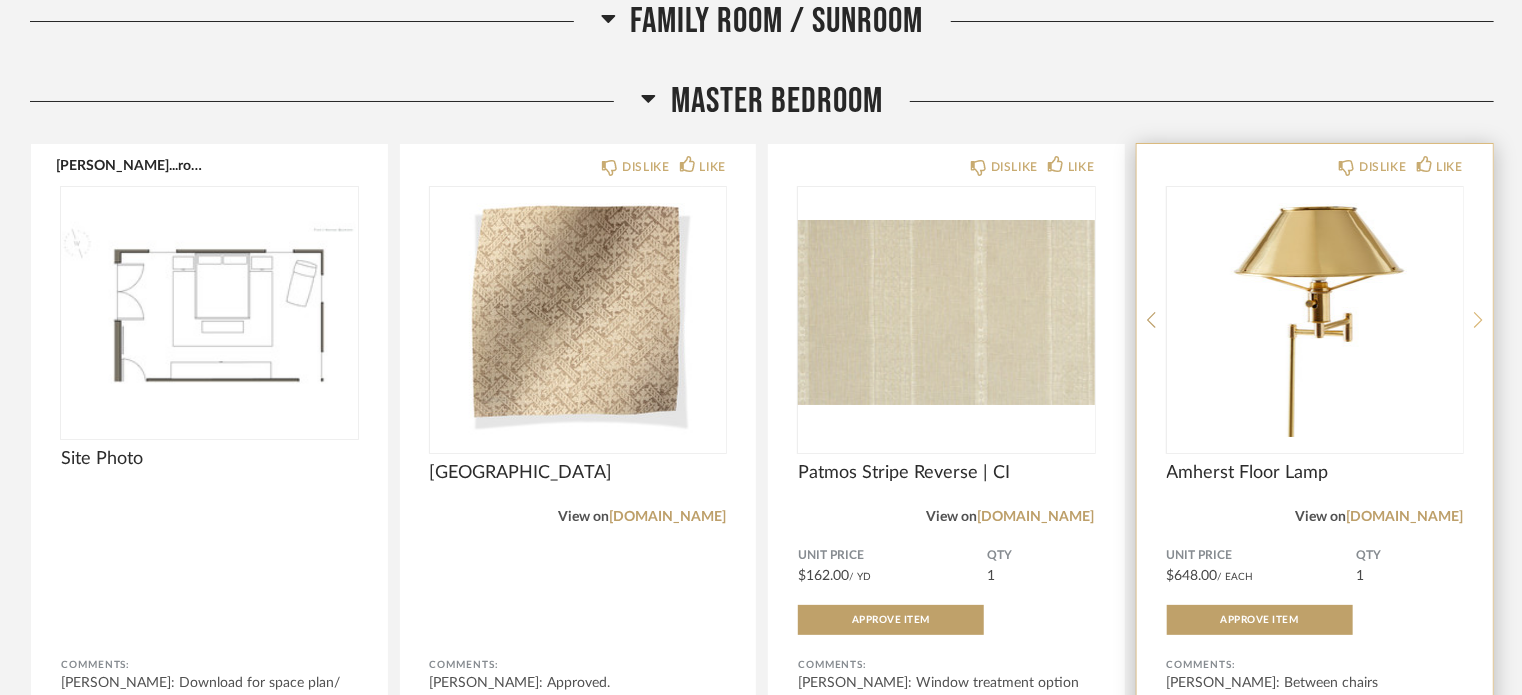 click 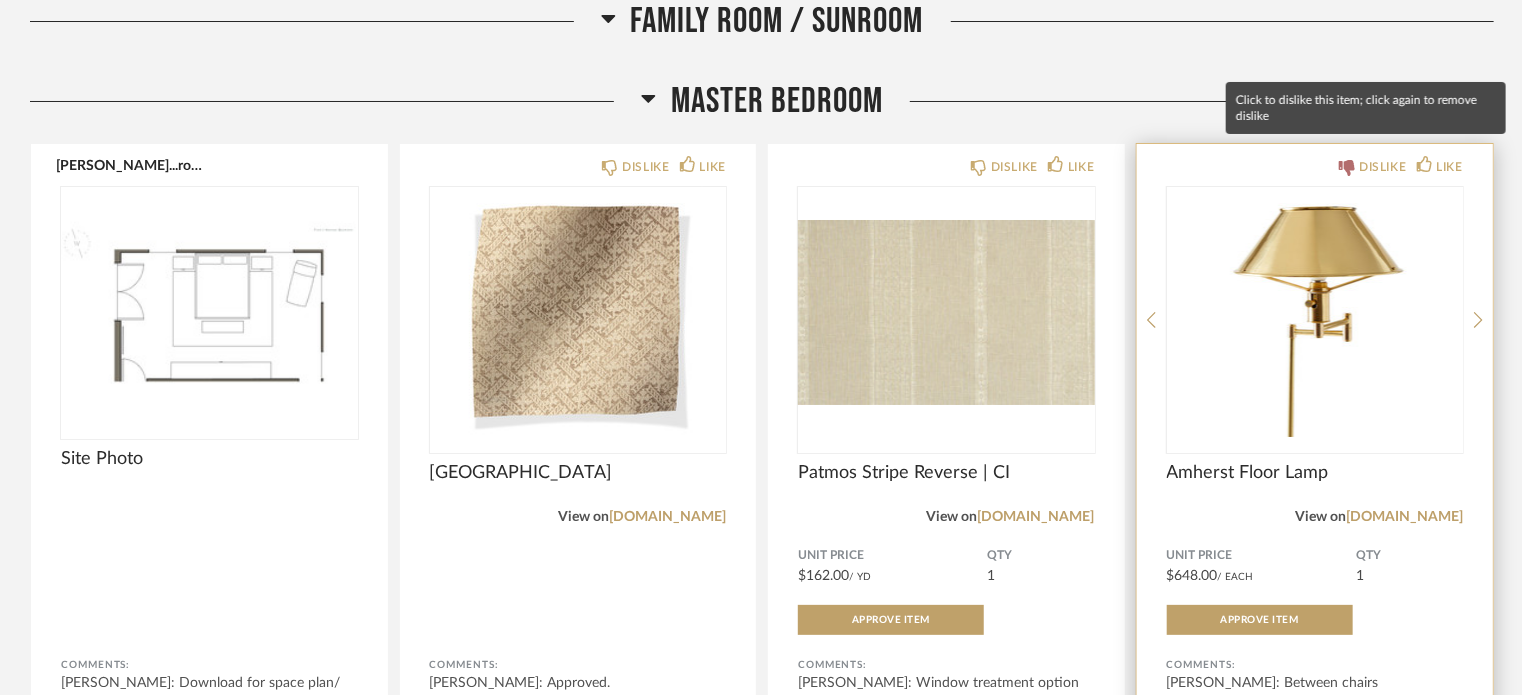 click 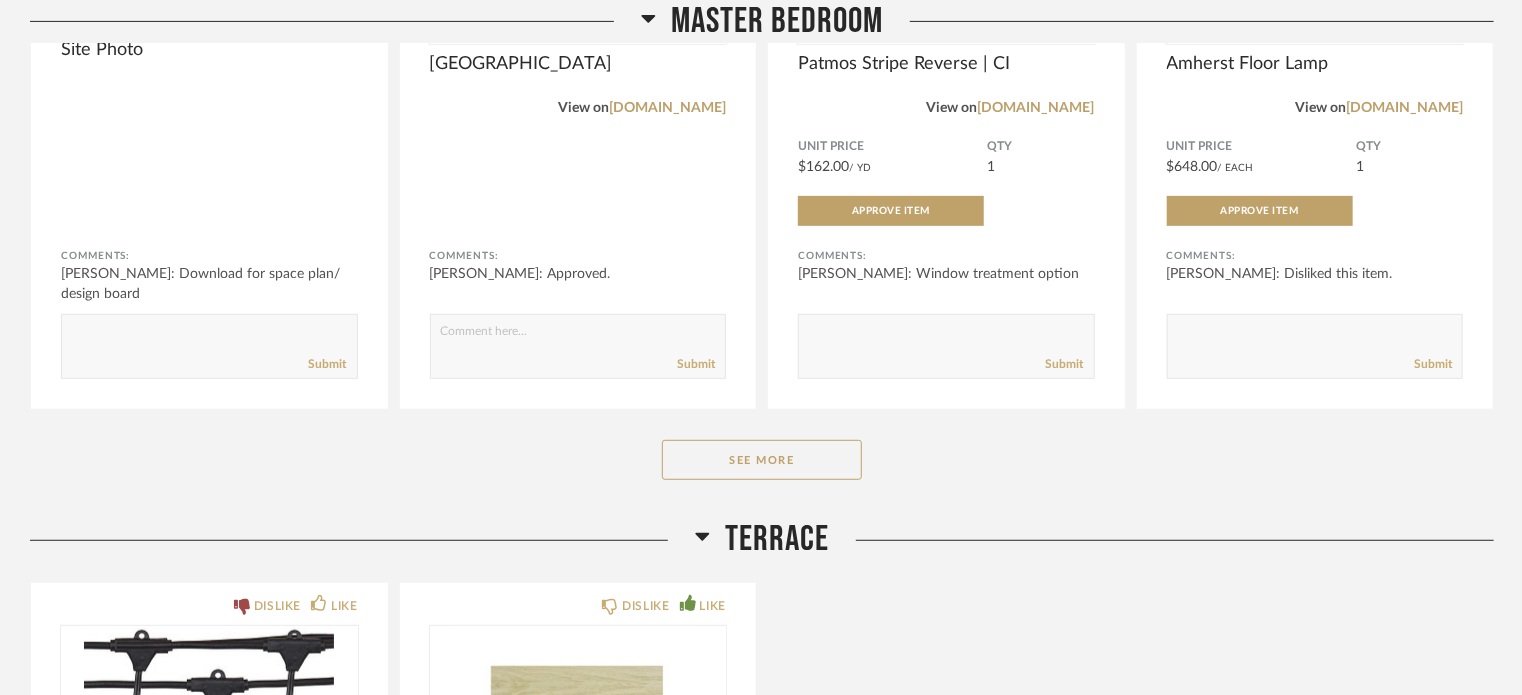 scroll, scrollTop: 7992, scrollLeft: 0, axis: vertical 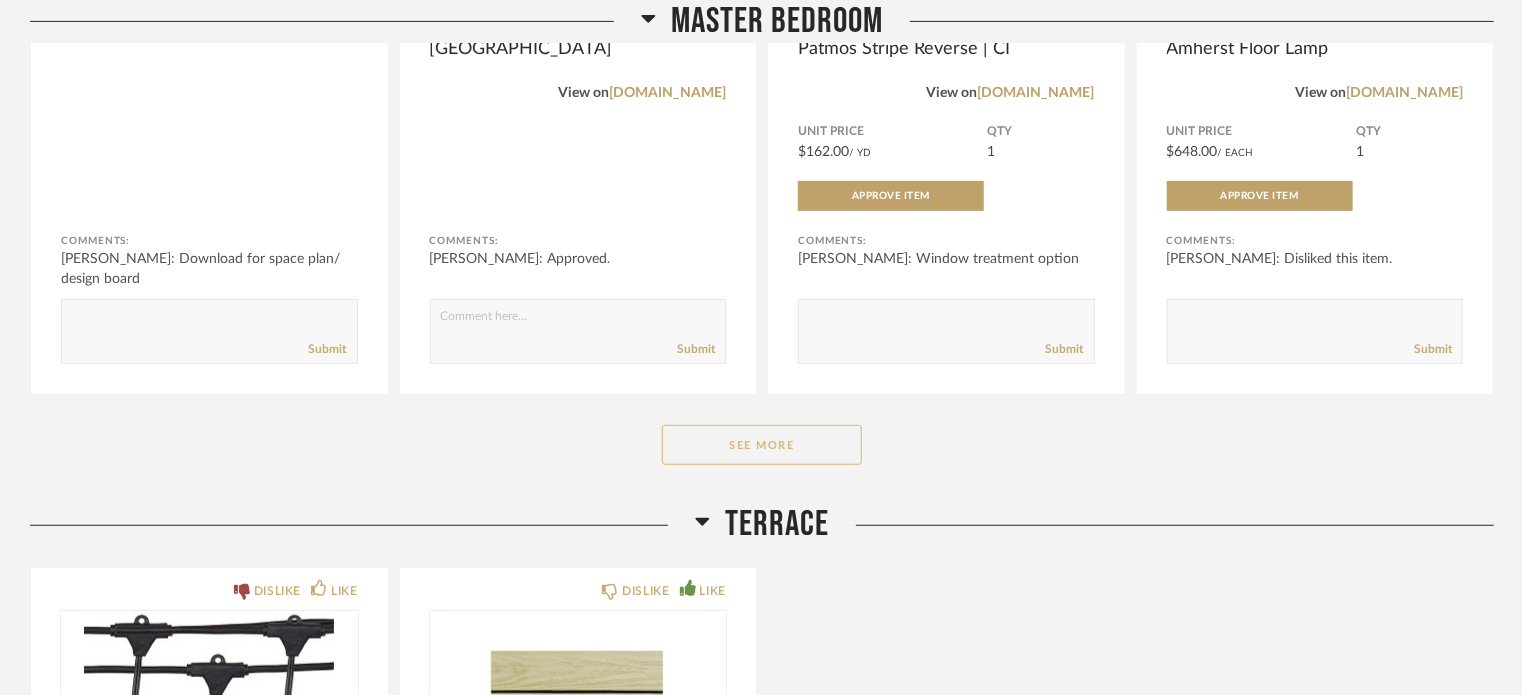 click on "See More" 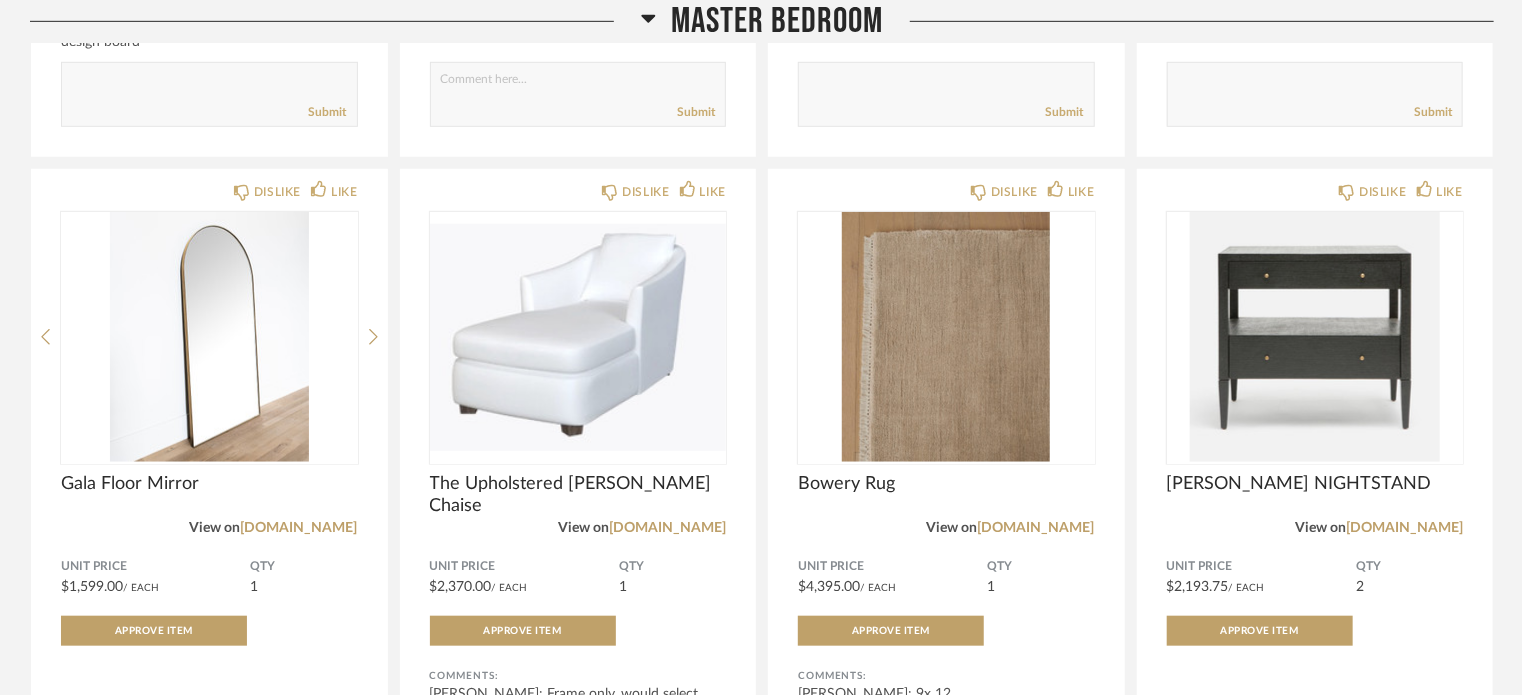 scroll, scrollTop: 8231, scrollLeft: 0, axis: vertical 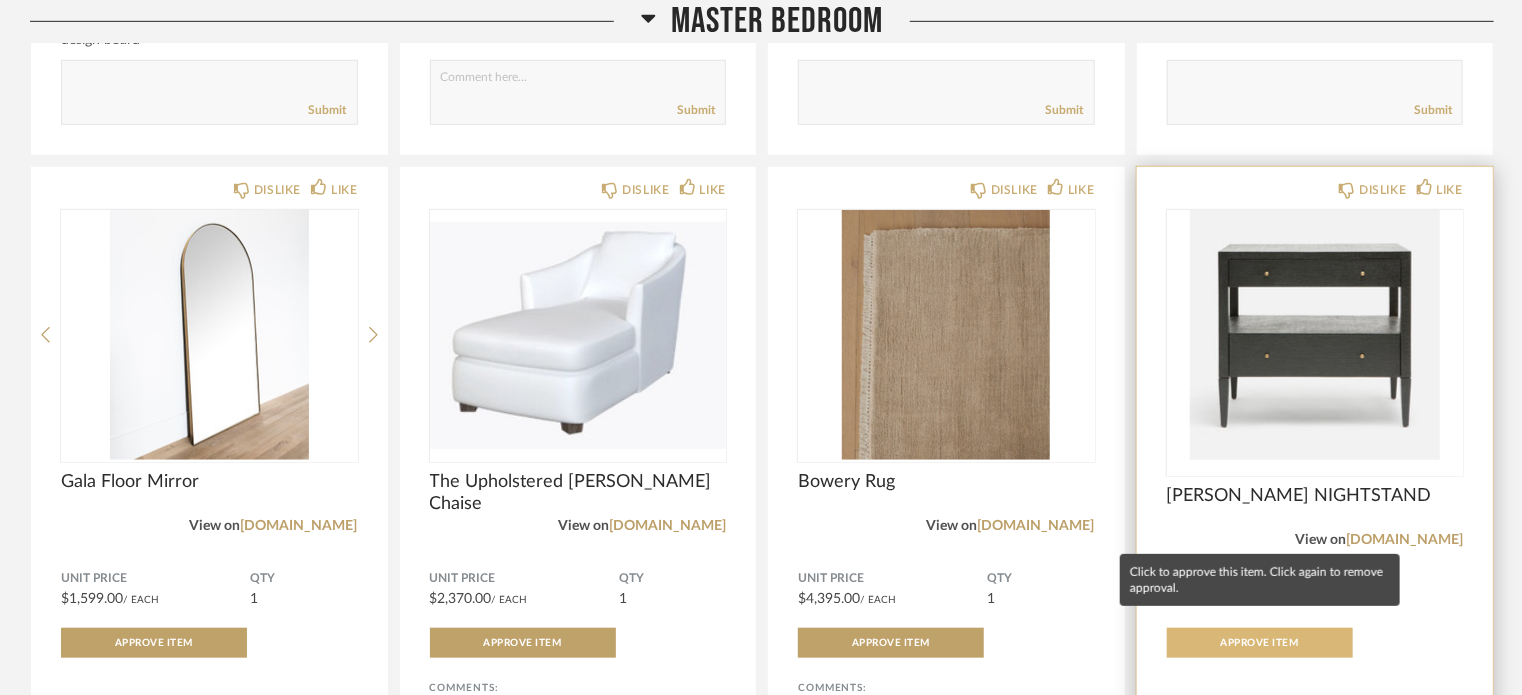 click on "Approve Item" 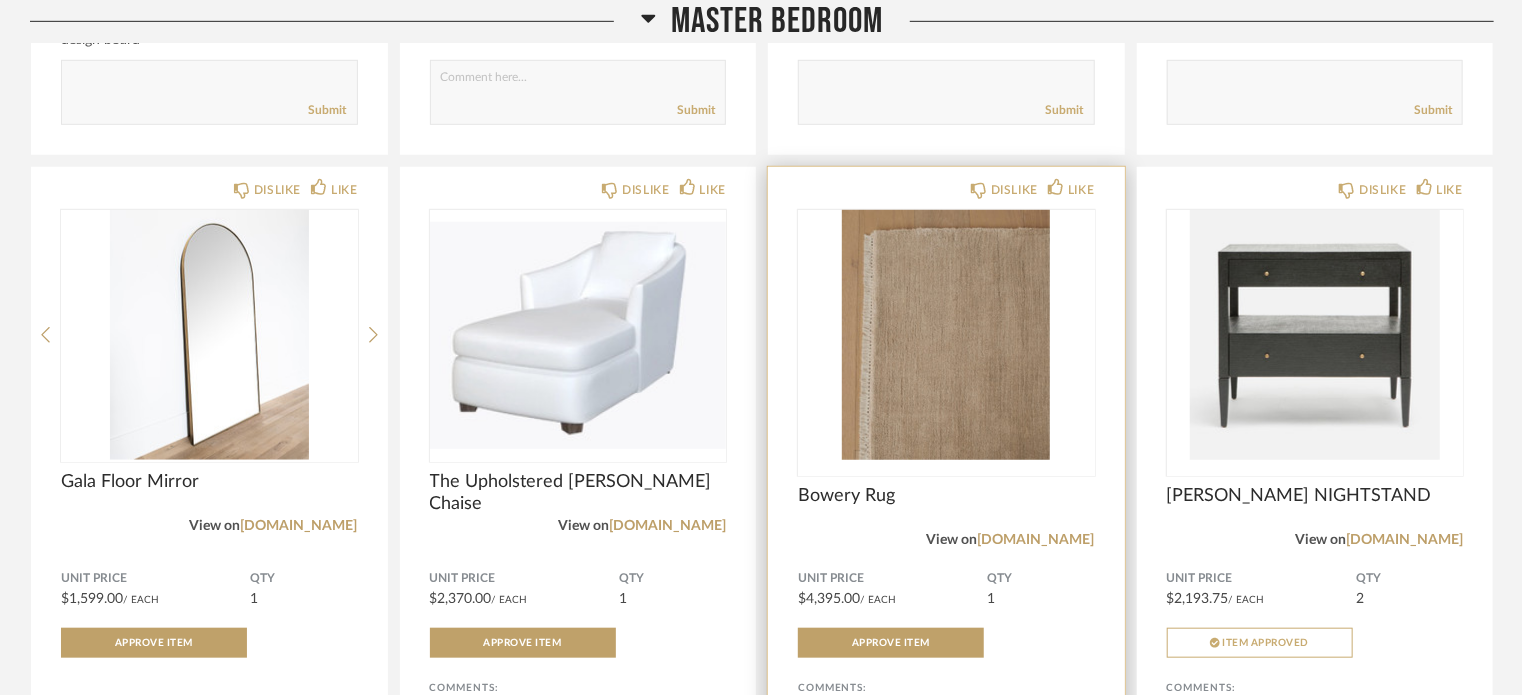 click at bounding box center (946, 335) 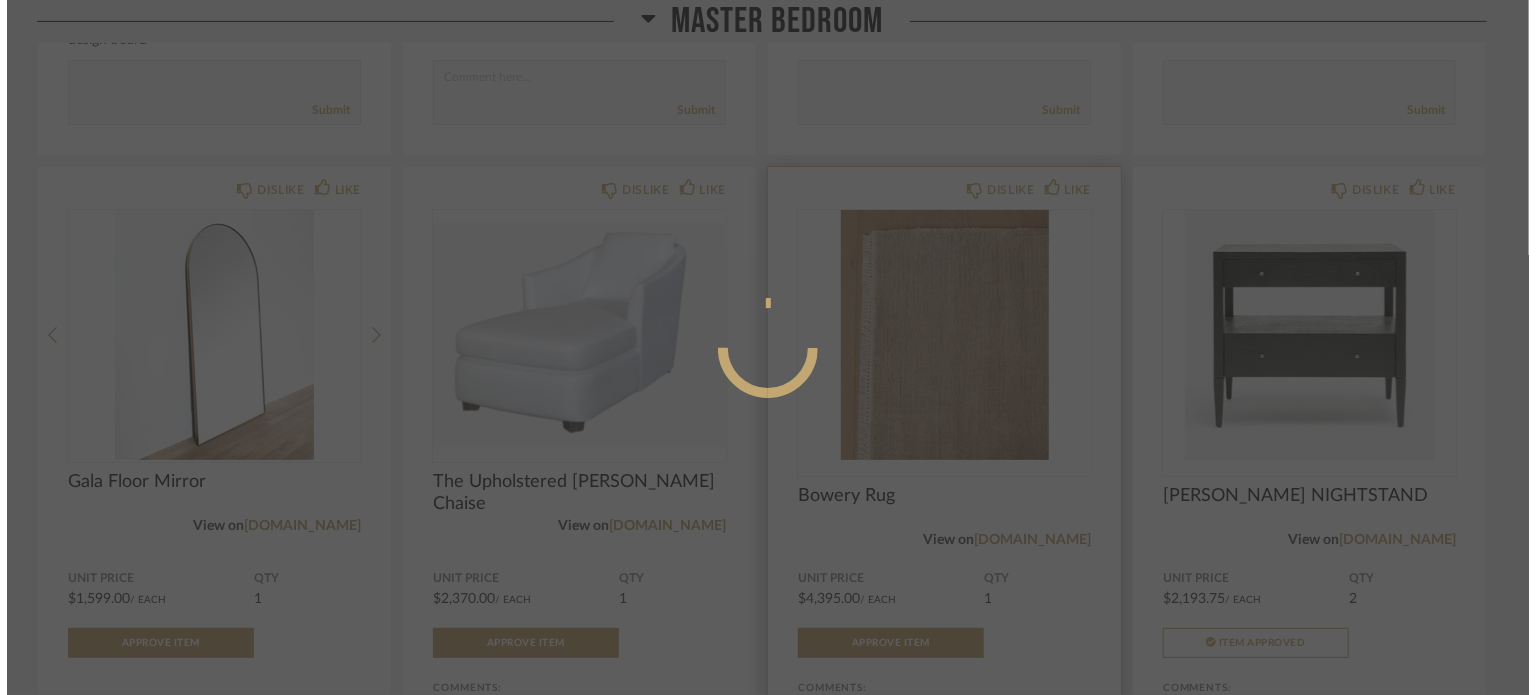 scroll, scrollTop: 0, scrollLeft: 0, axis: both 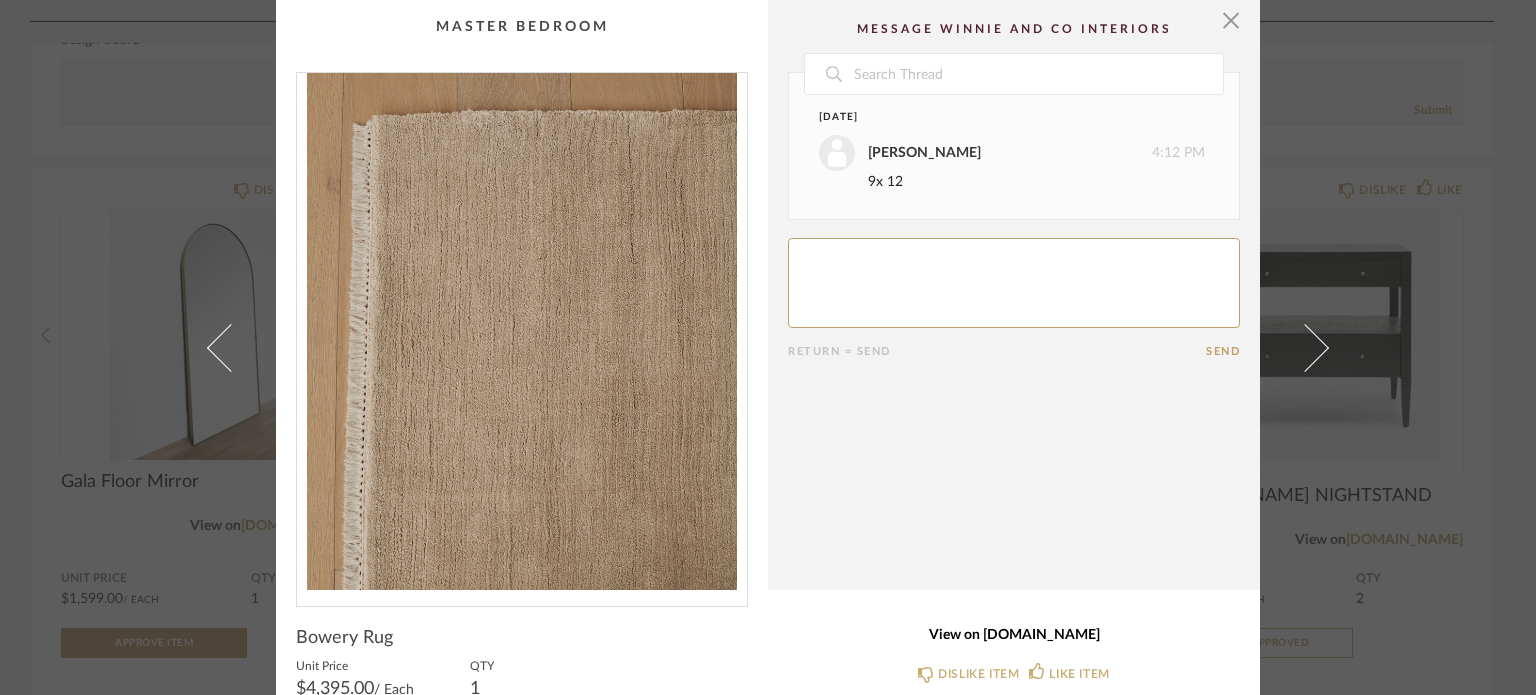 click on "View on [DOMAIN_NAME]" at bounding box center [1014, 635] 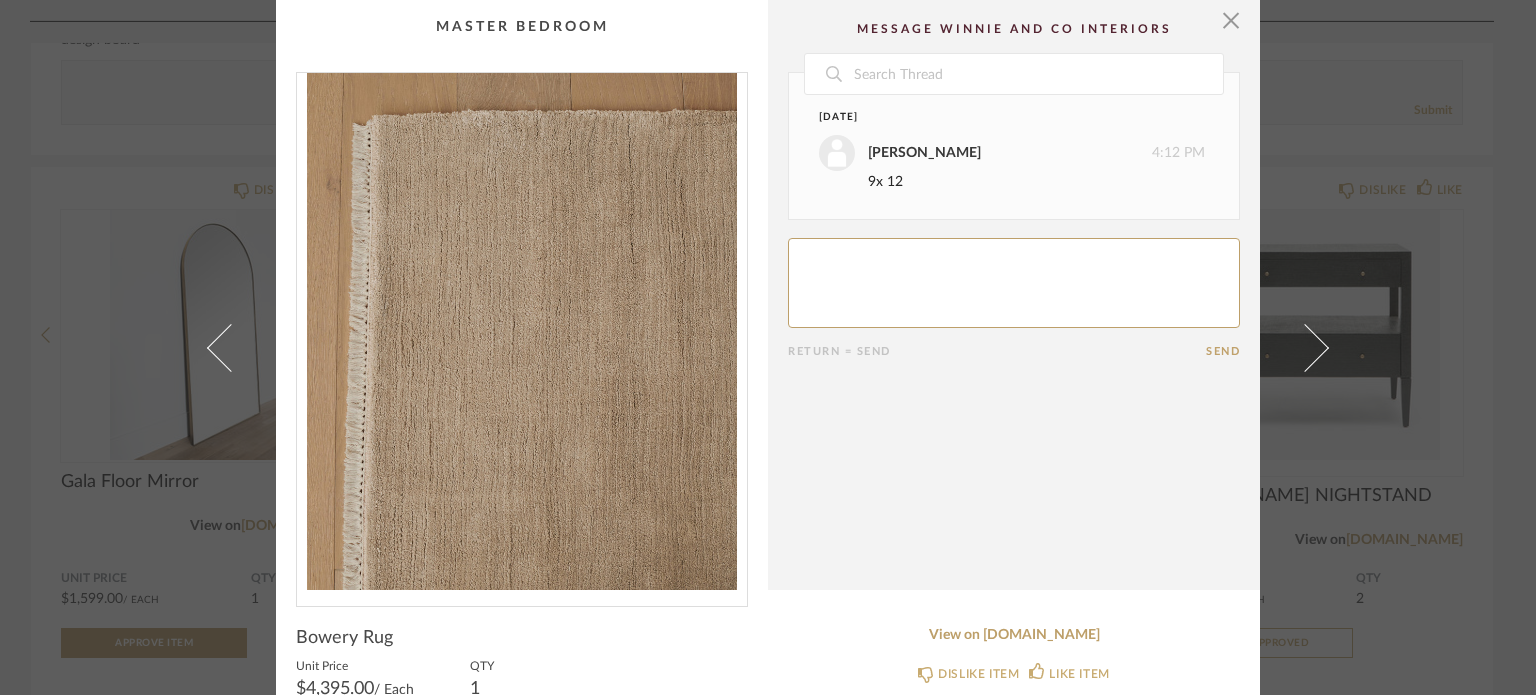 click on "×  Date  [DATE]  [PERSON_NAME]   4:12 PM  9x 12      Return = Send  Send  Bowery Rug  Unit Price  $4,395.00  / Each  QTY  1  Total Price (Tax Incl.)   $4,746.60  Approve Item  View on [DOMAIN_NAME]  DISLIKE ITEM LIKE ITEM" at bounding box center (768, 347) 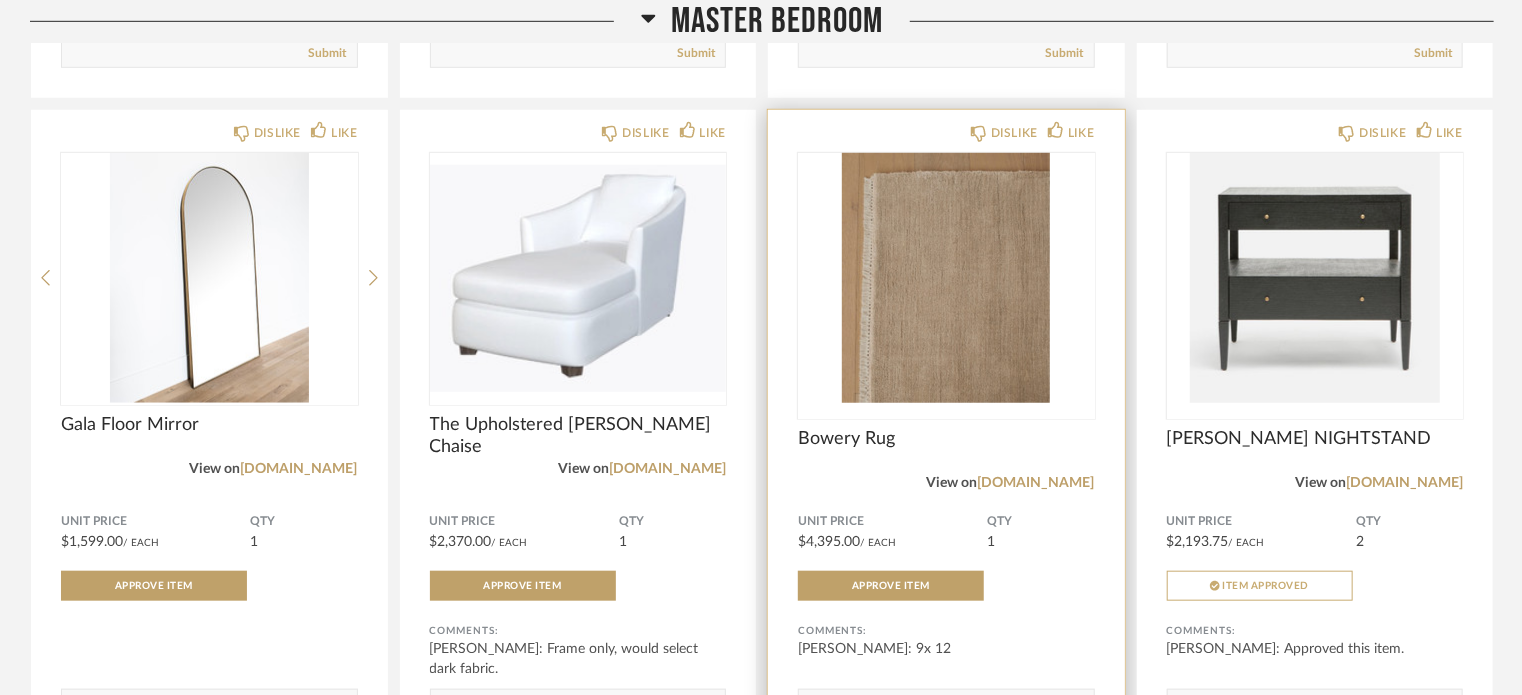 scroll, scrollTop: 8289, scrollLeft: 0, axis: vertical 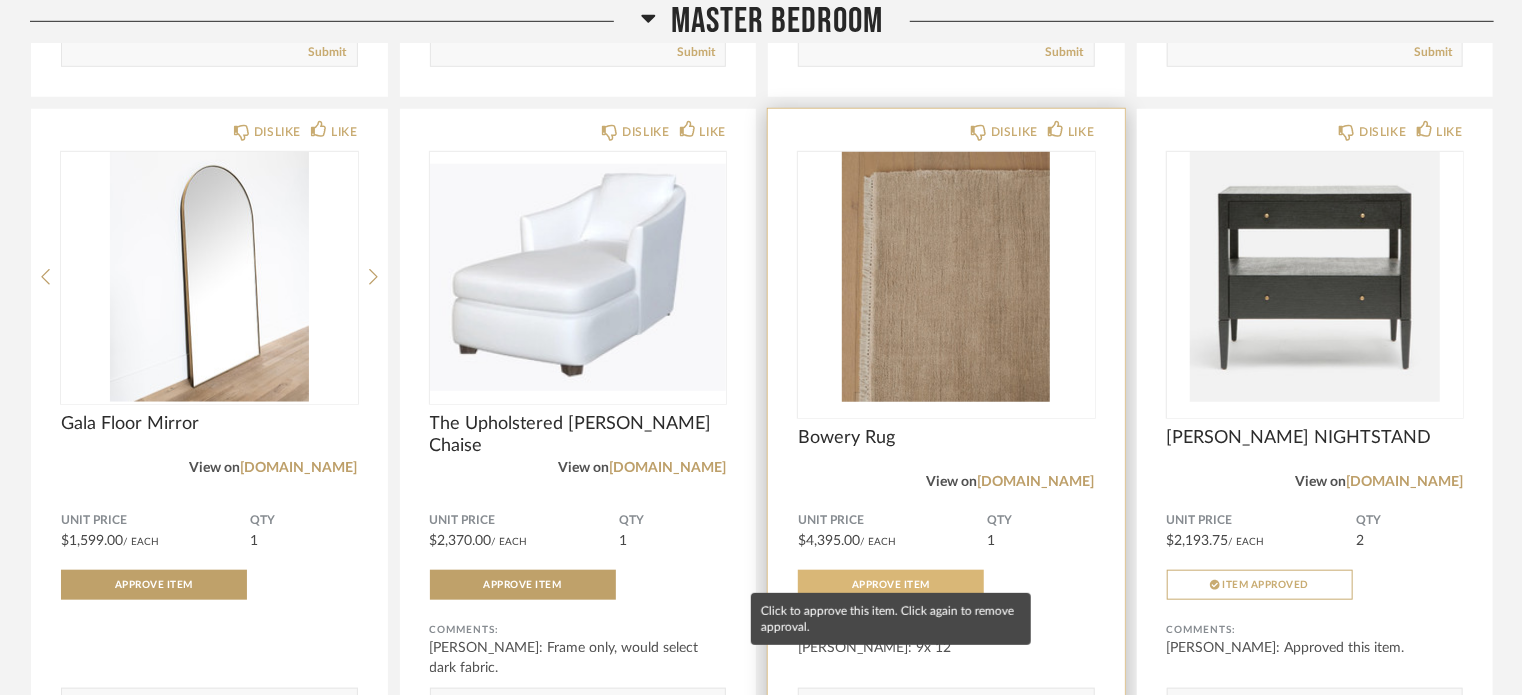 click on "Approve Item" 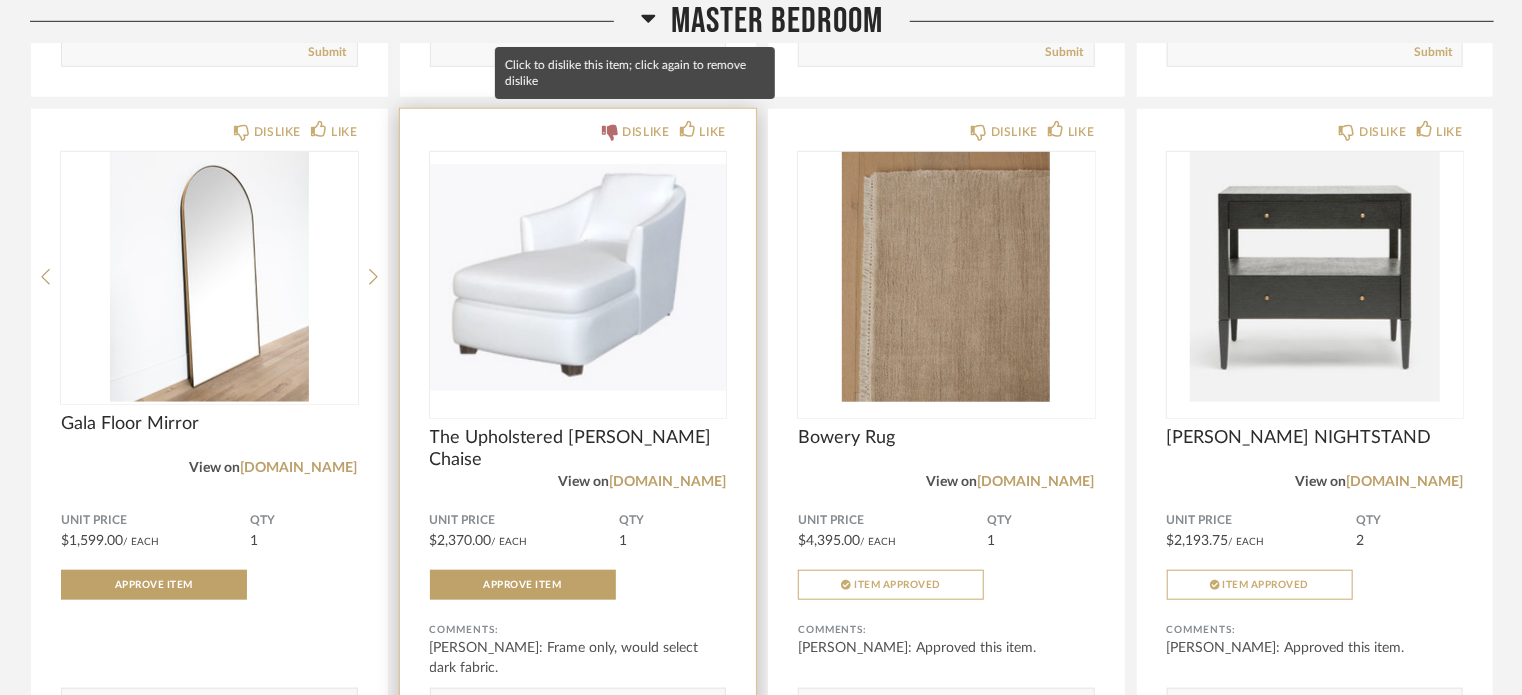 click 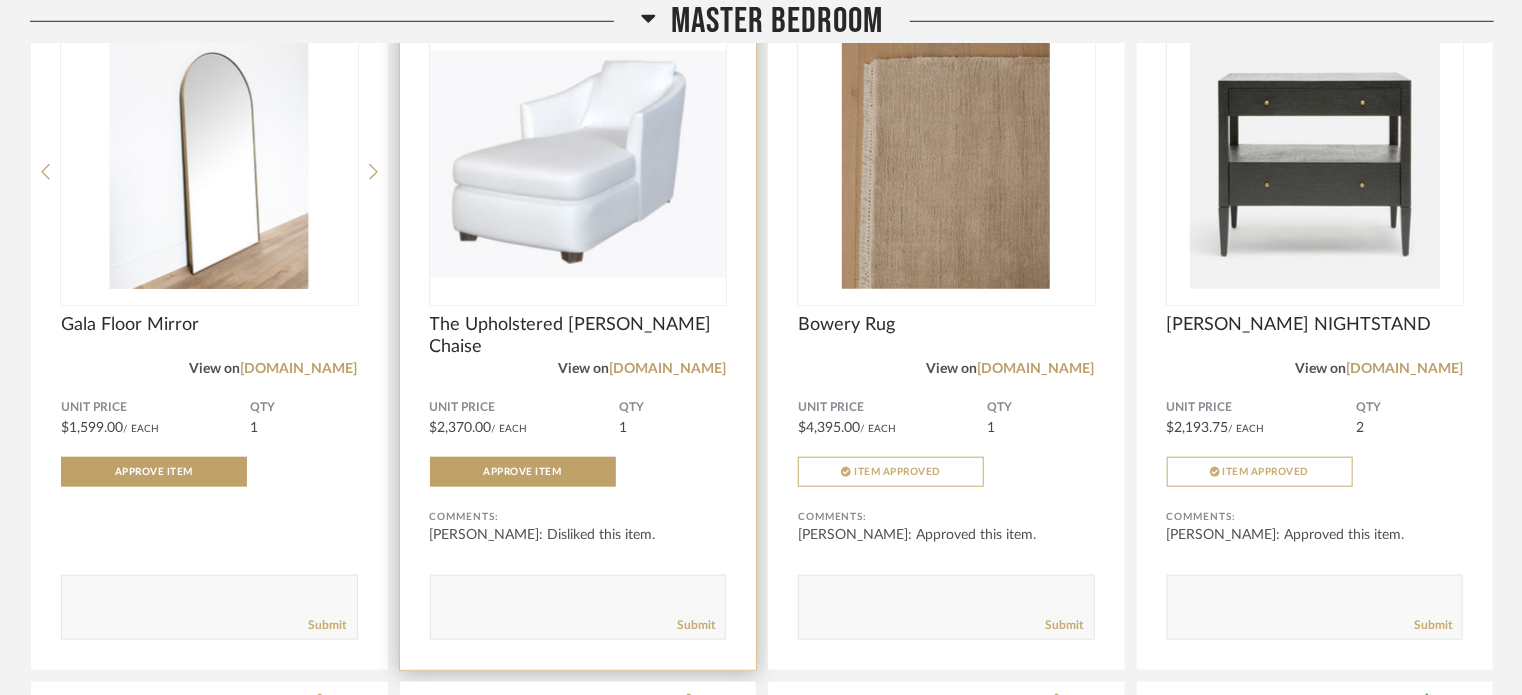 scroll, scrollTop: 8403, scrollLeft: 0, axis: vertical 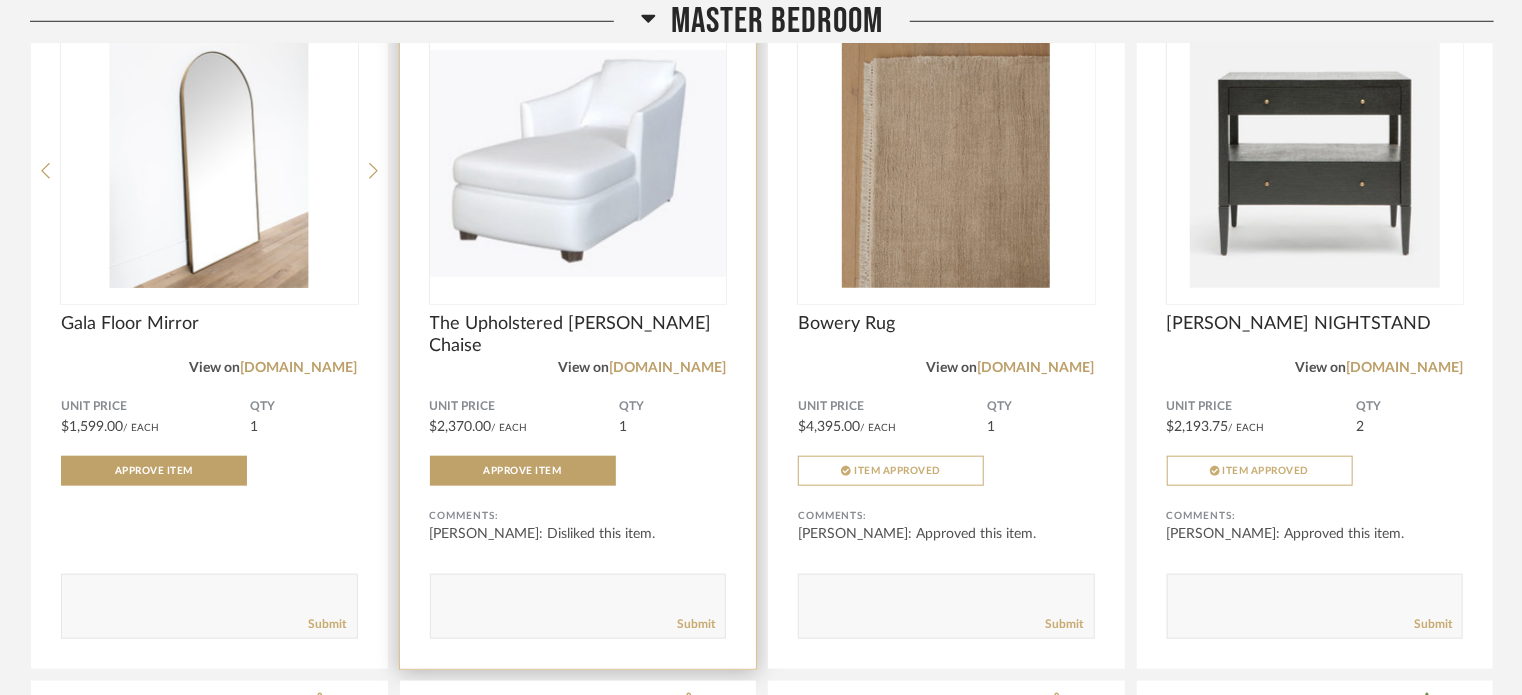 click 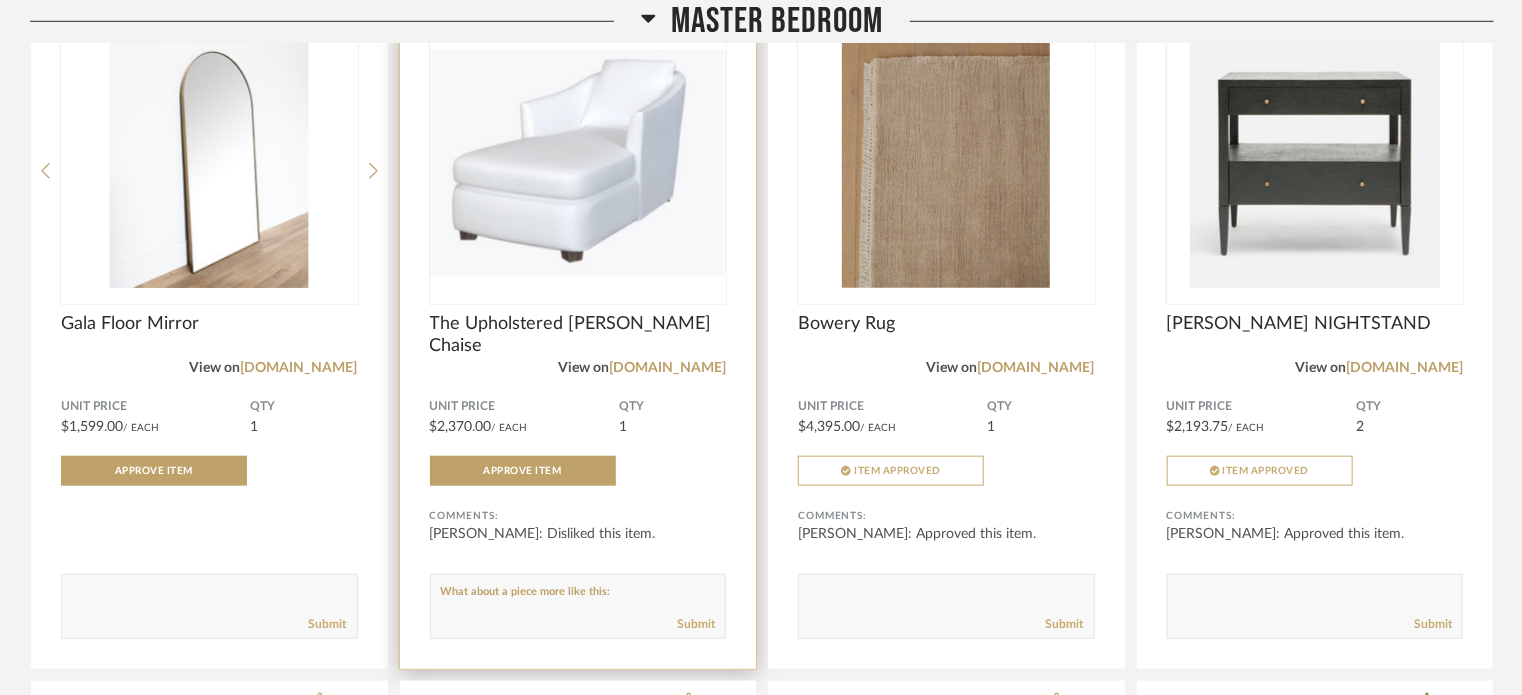 paste on "[URL][DOMAIN_NAME]" 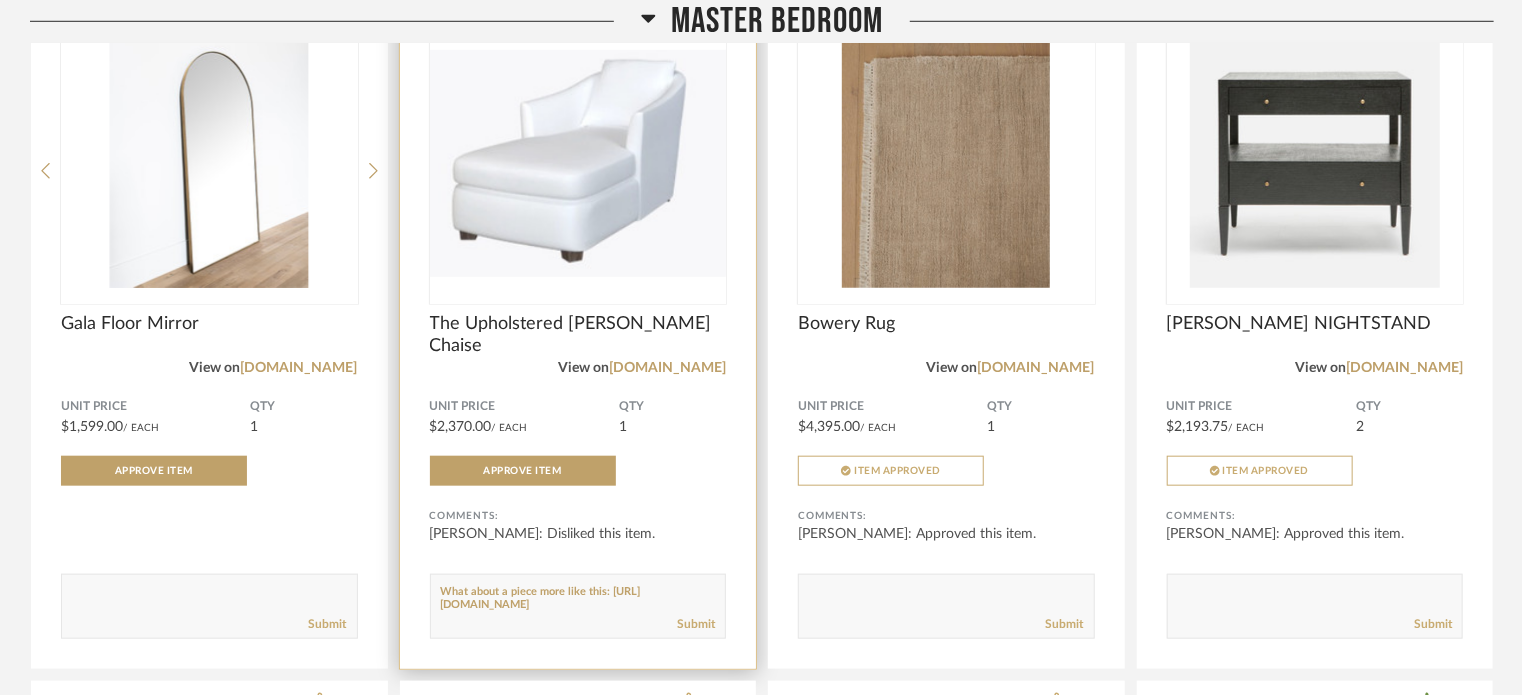 scroll, scrollTop: 12, scrollLeft: 0, axis: vertical 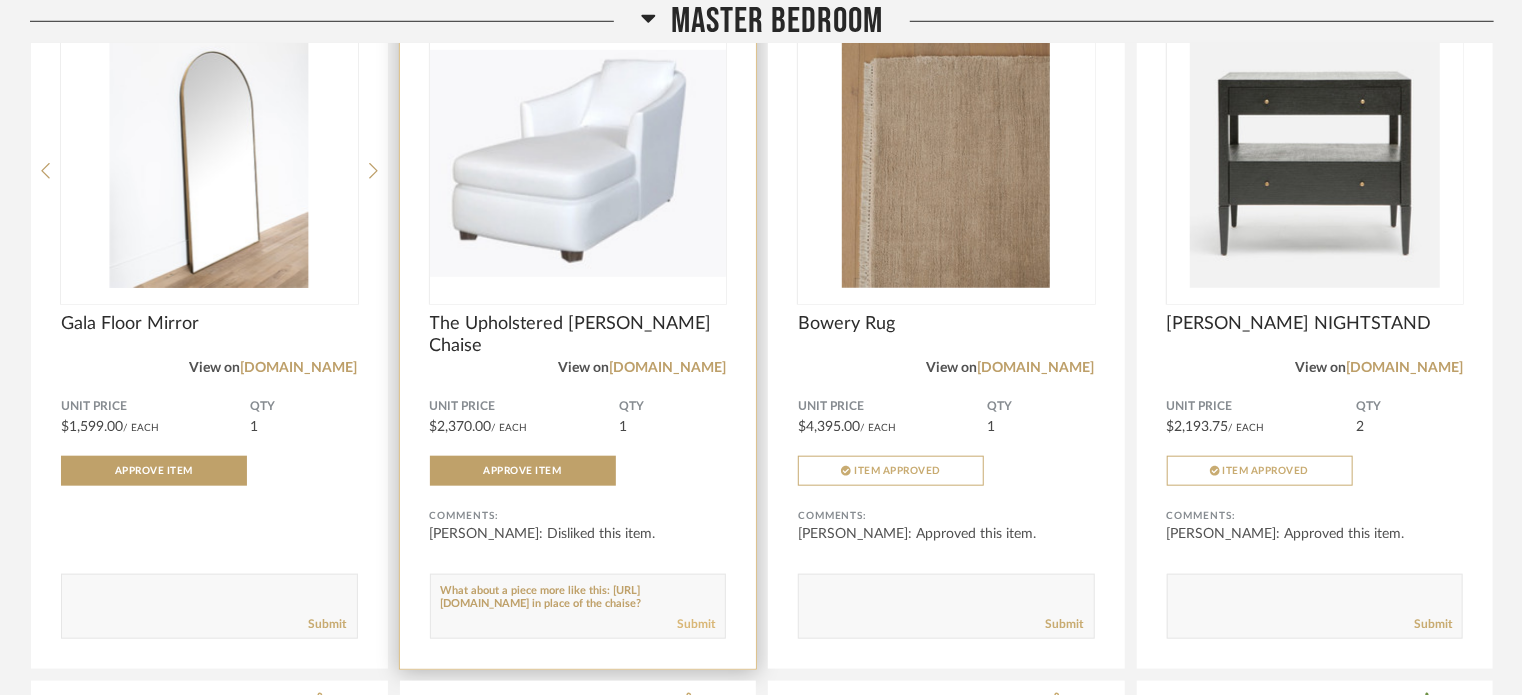 type on "What about a piece more like this: [URL][DOMAIN_NAME] in place of the chaise?" 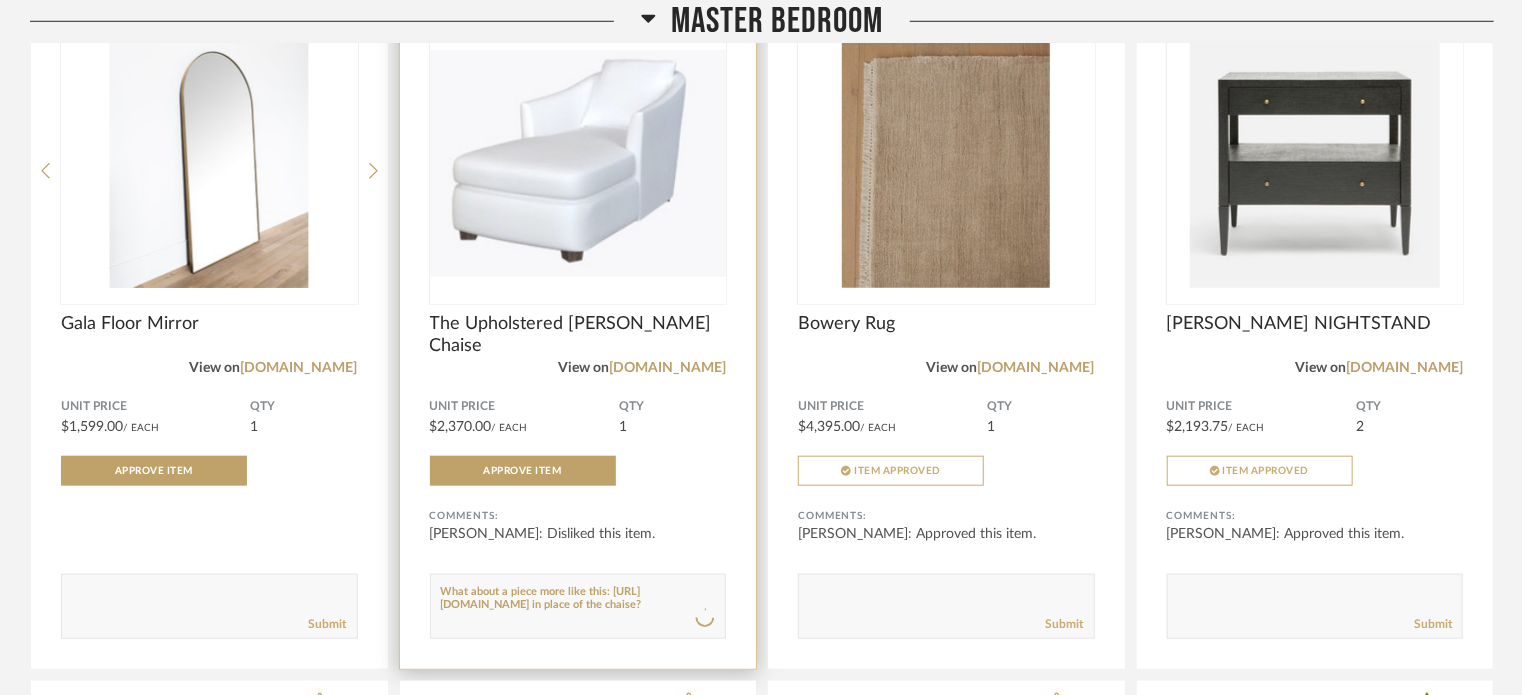 scroll, scrollTop: 0, scrollLeft: 0, axis: both 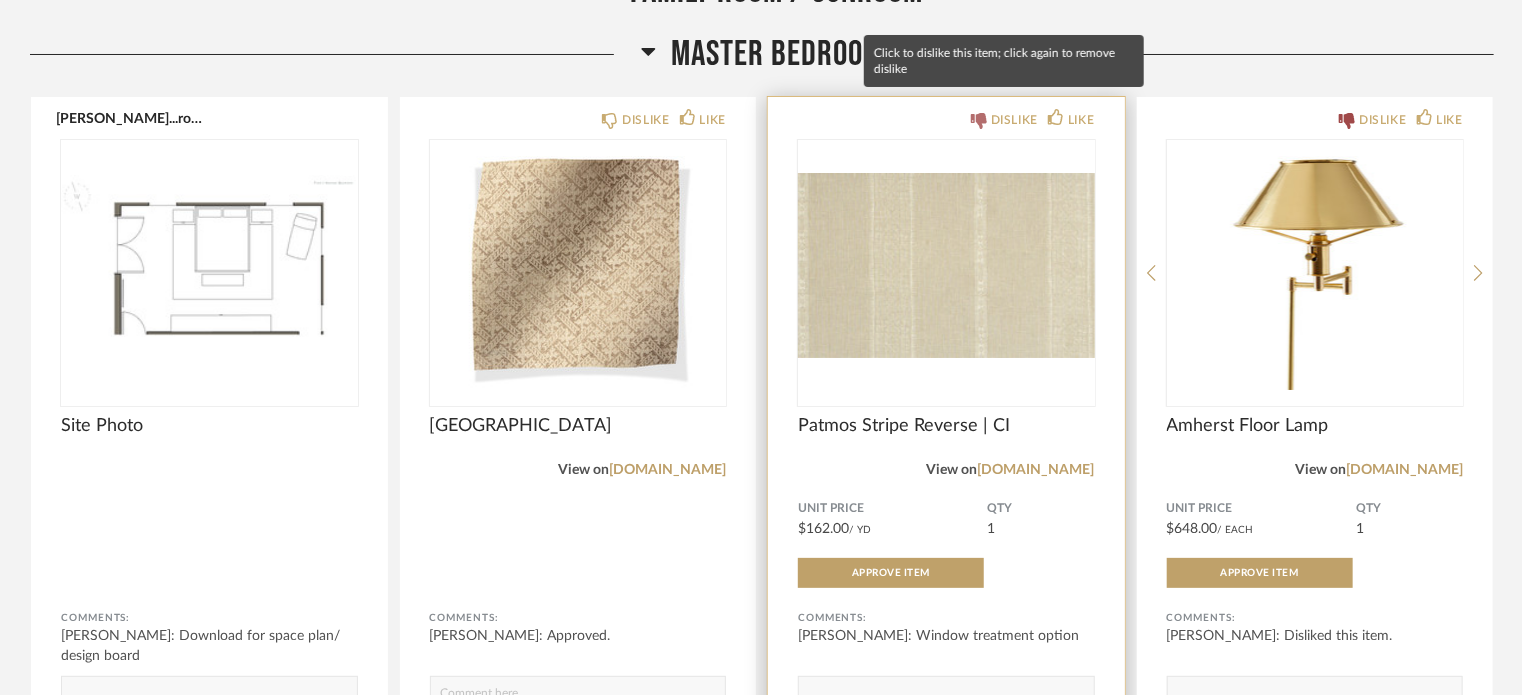 click on "DISLIKE" 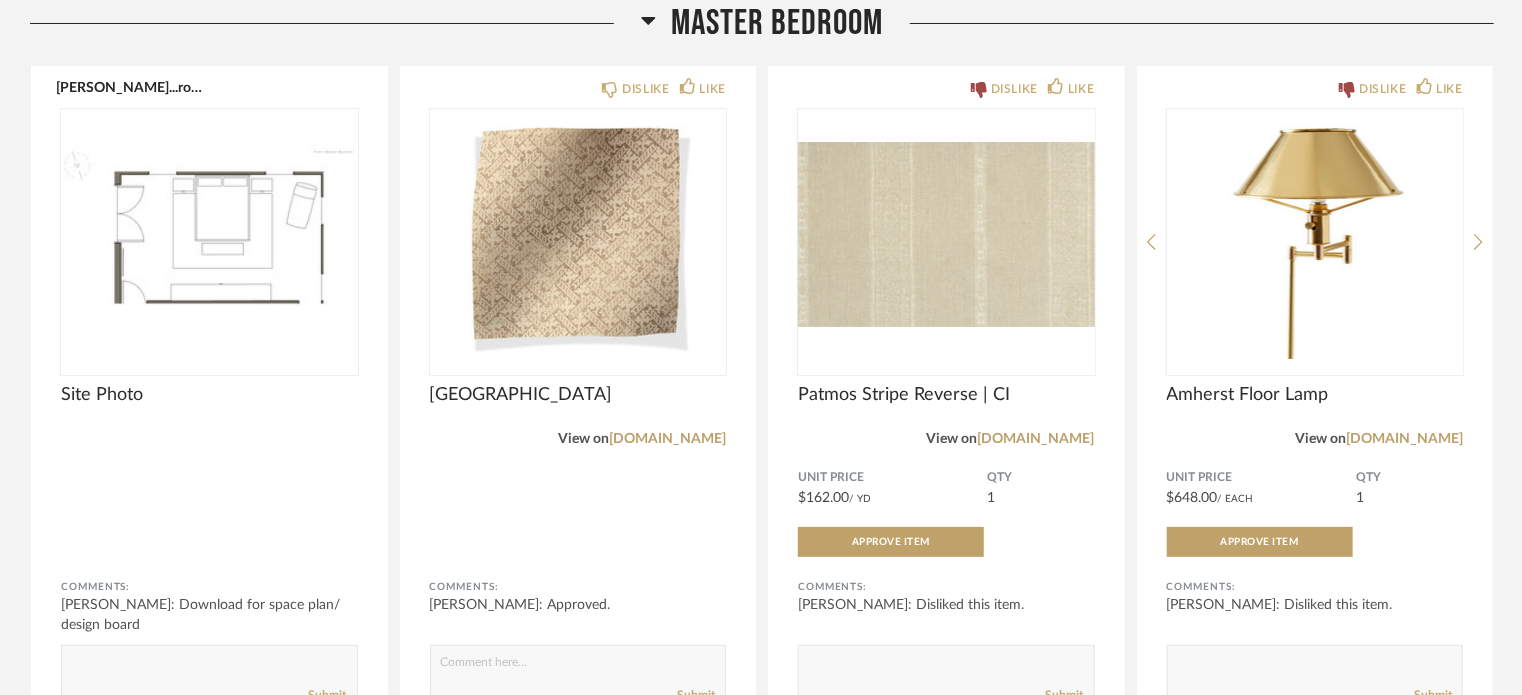 scroll, scrollTop: 7647, scrollLeft: 0, axis: vertical 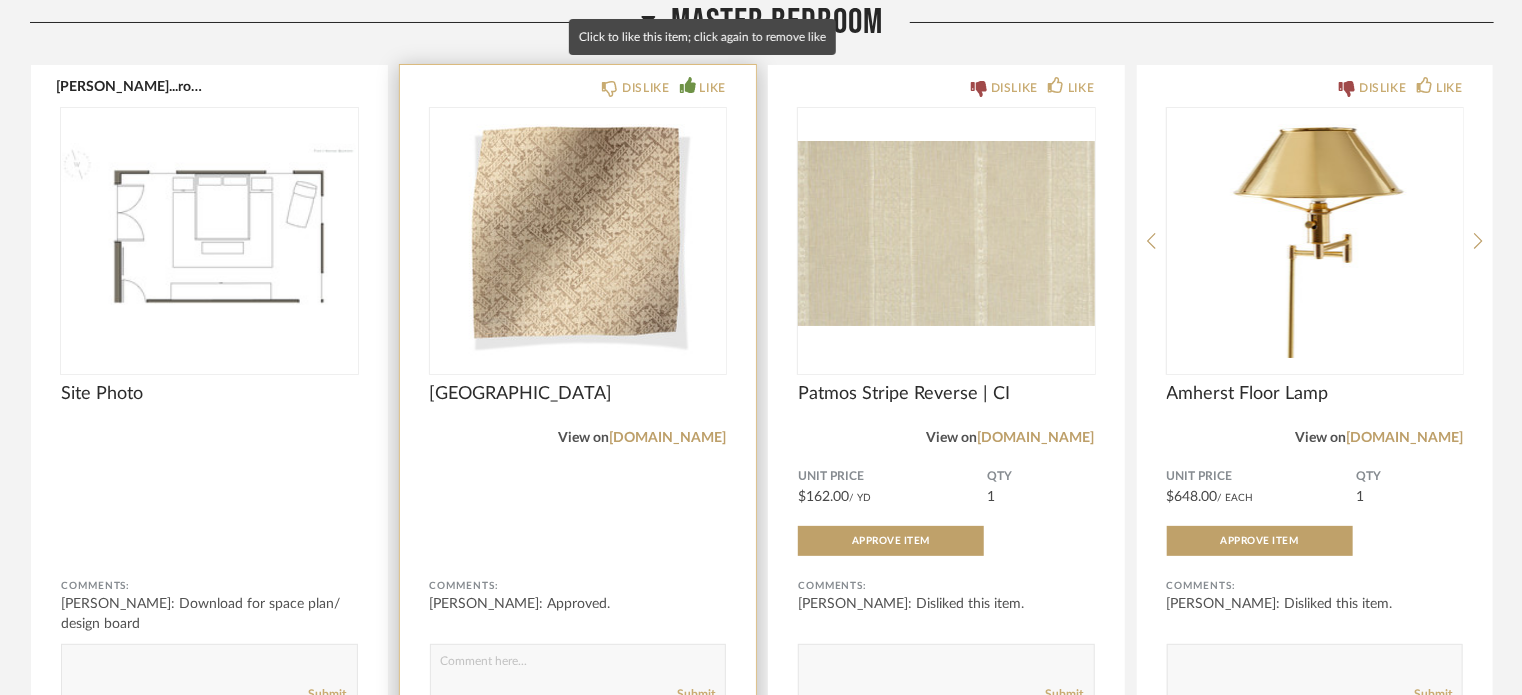 click 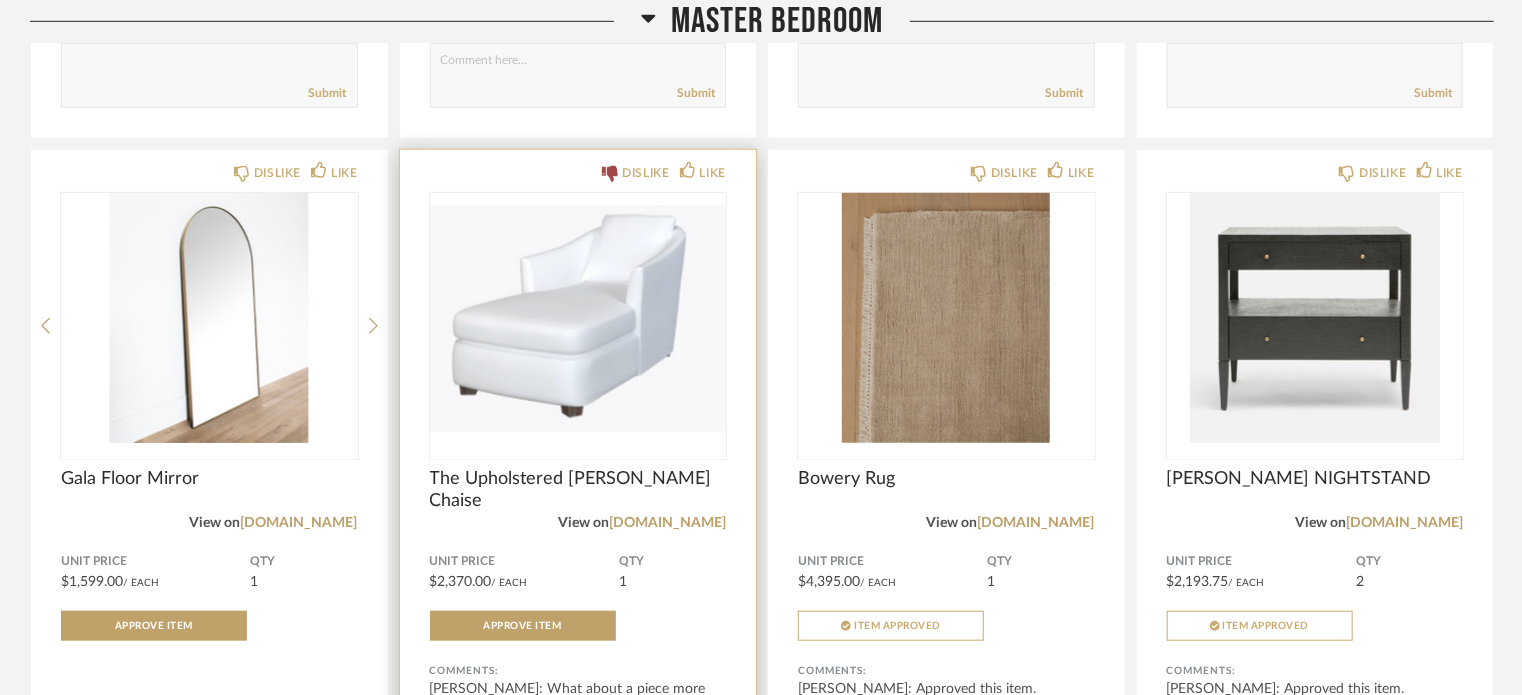 scroll, scrollTop: 8257, scrollLeft: 0, axis: vertical 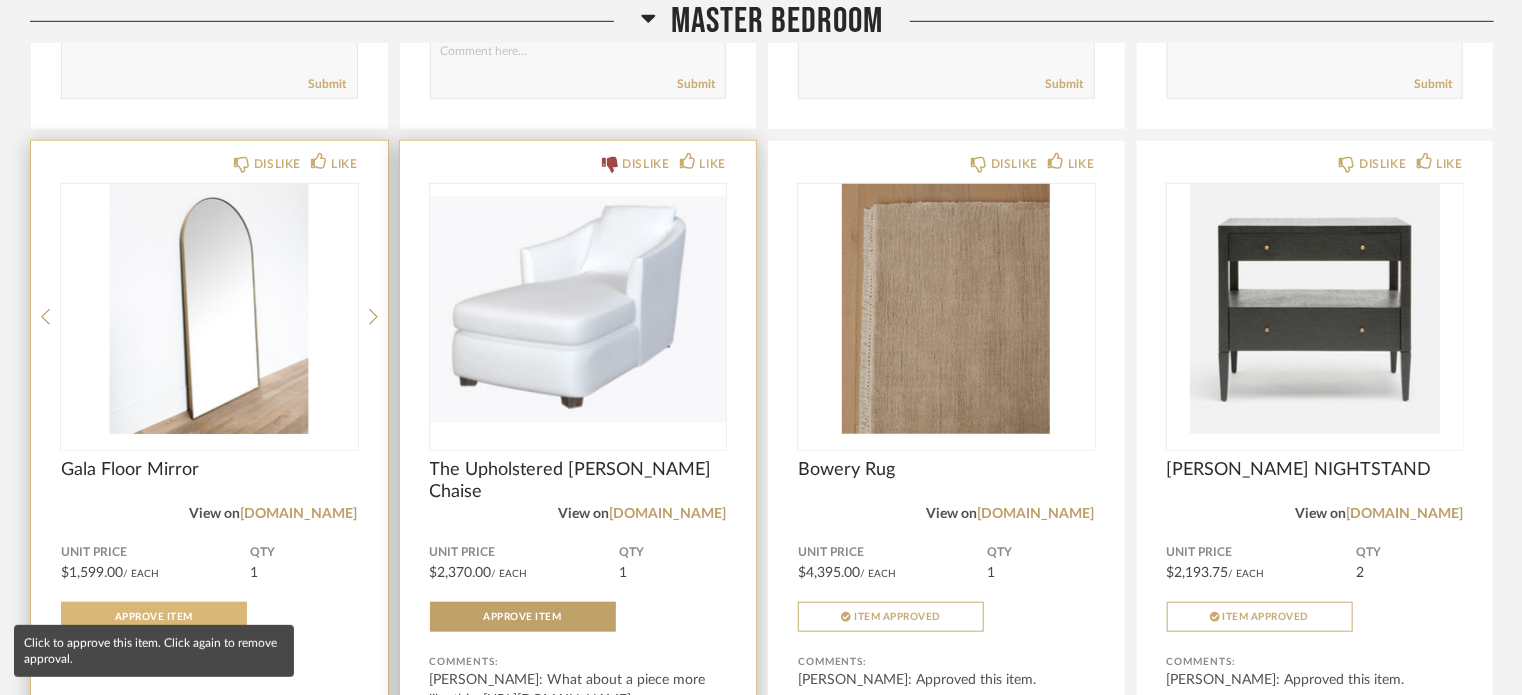 click on "Approve Item" 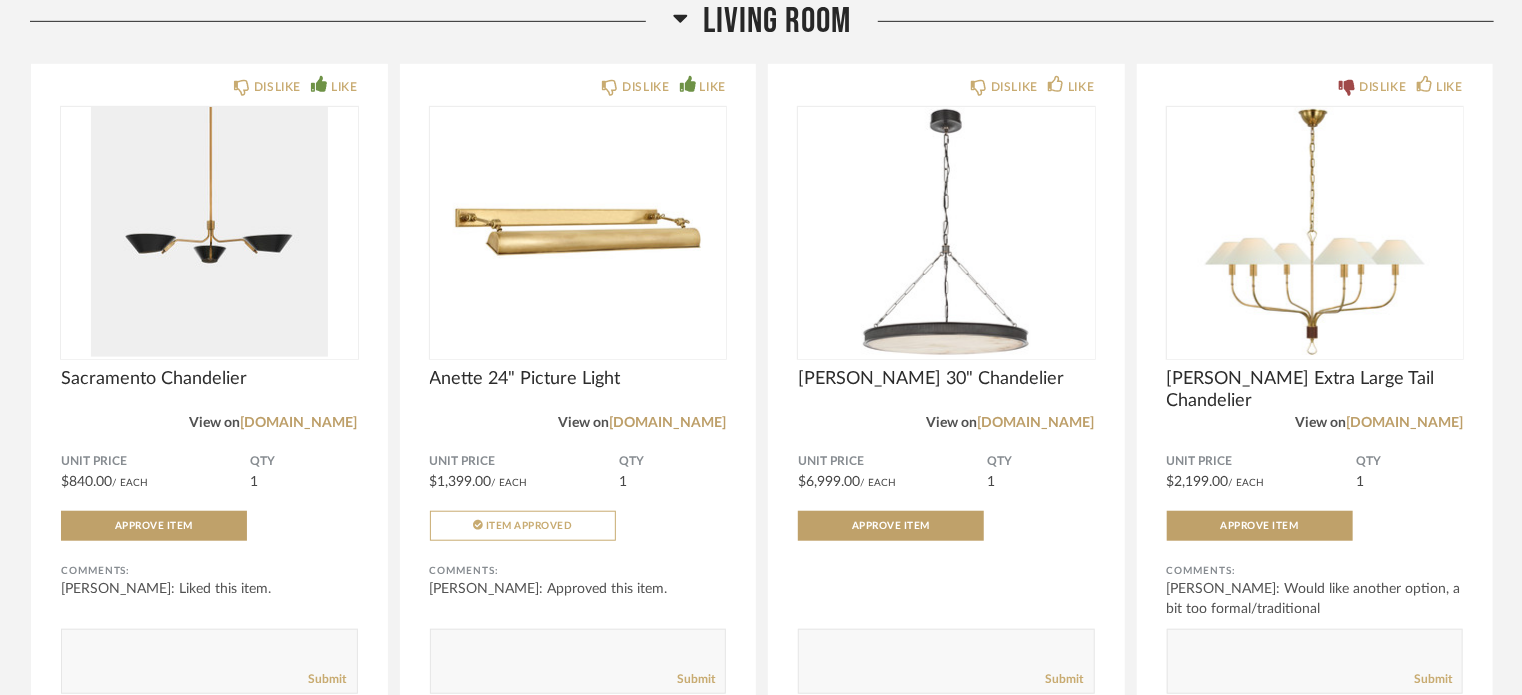 scroll, scrollTop: 12012, scrollLeft: 0, axis: vertical 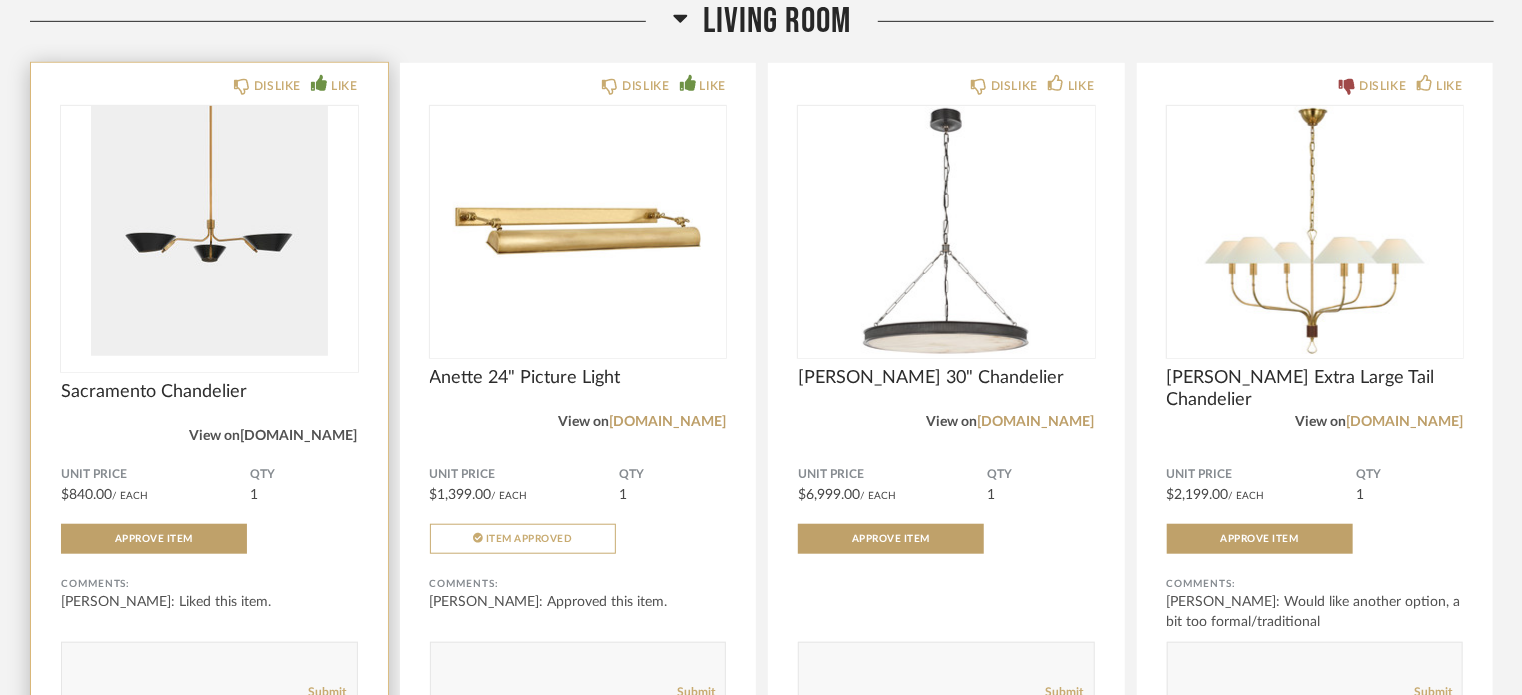 click on "[DOMAIN_NAME]" 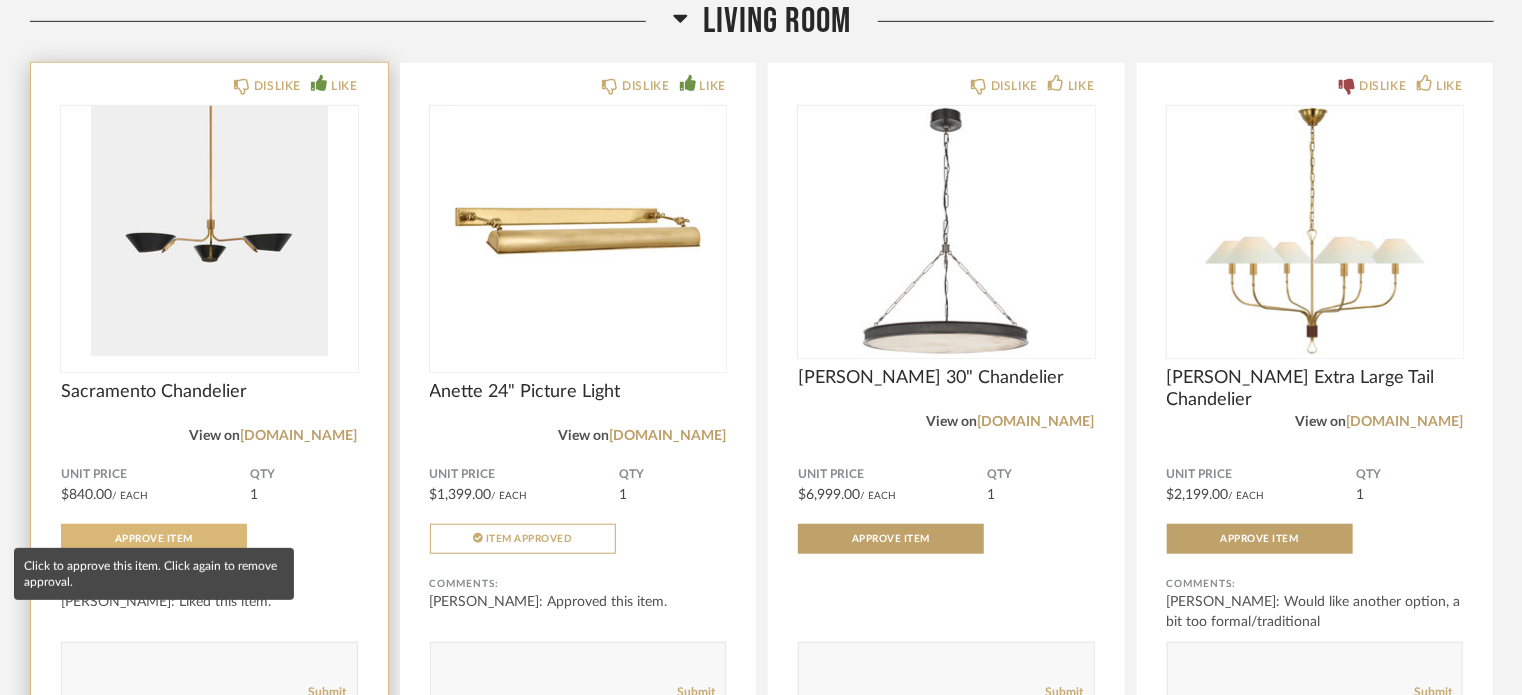 click on "Approve Item" 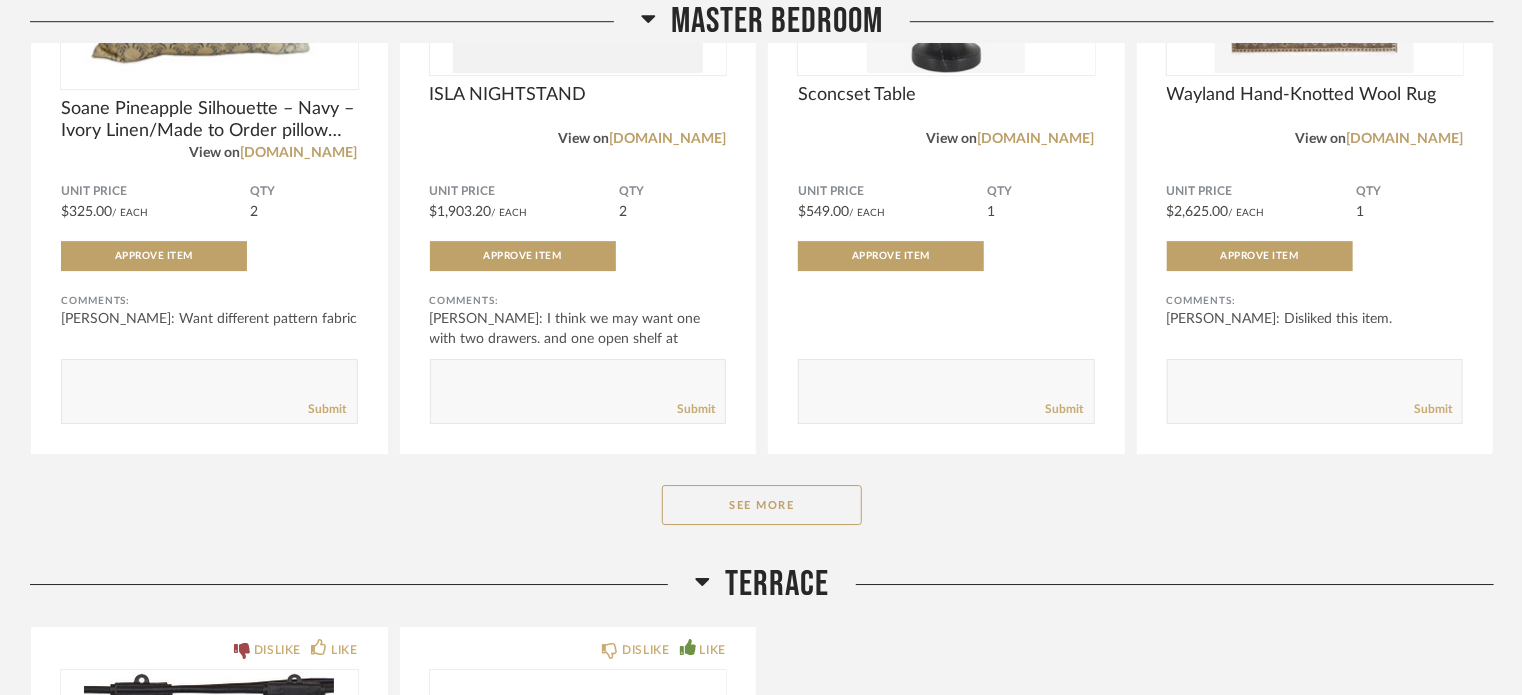scroll, scrollTop: 10705, scrollLeft: 0, axis: vertical 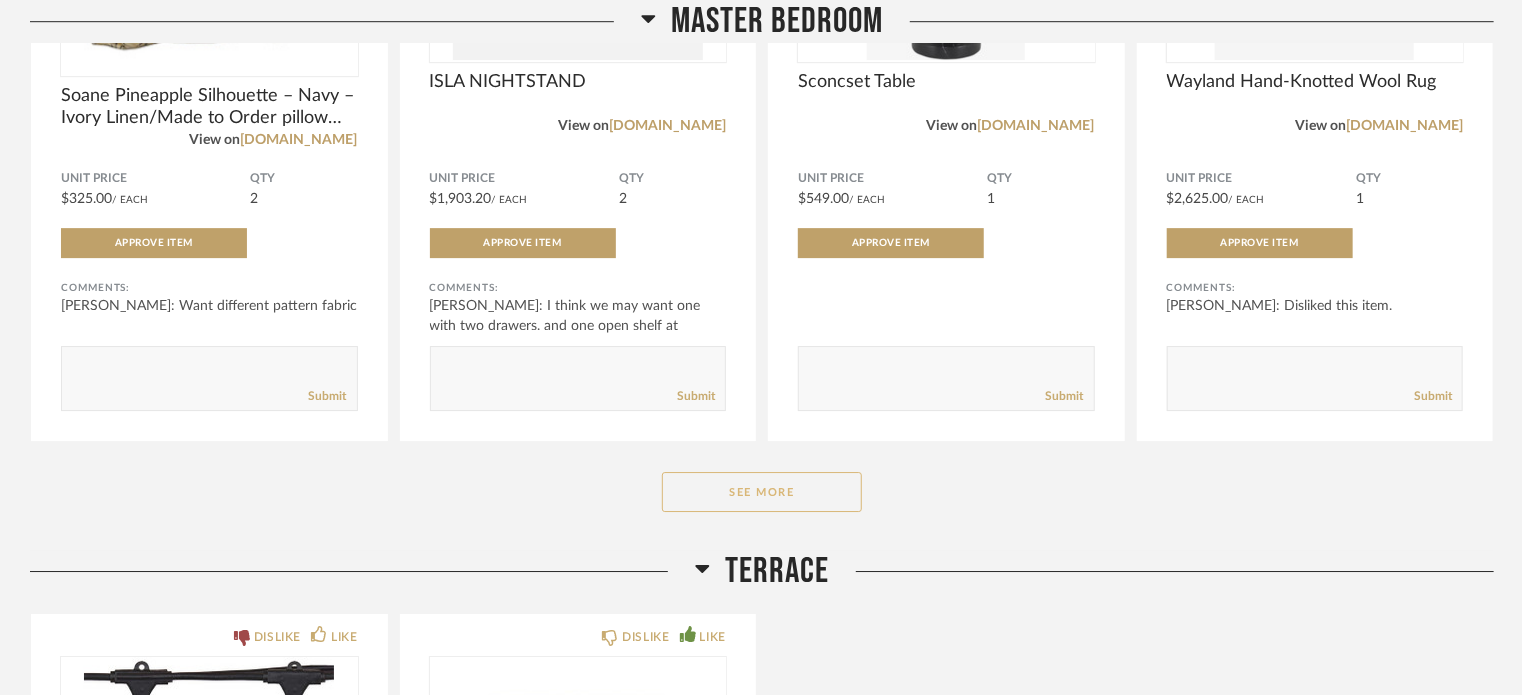 click on "See More" 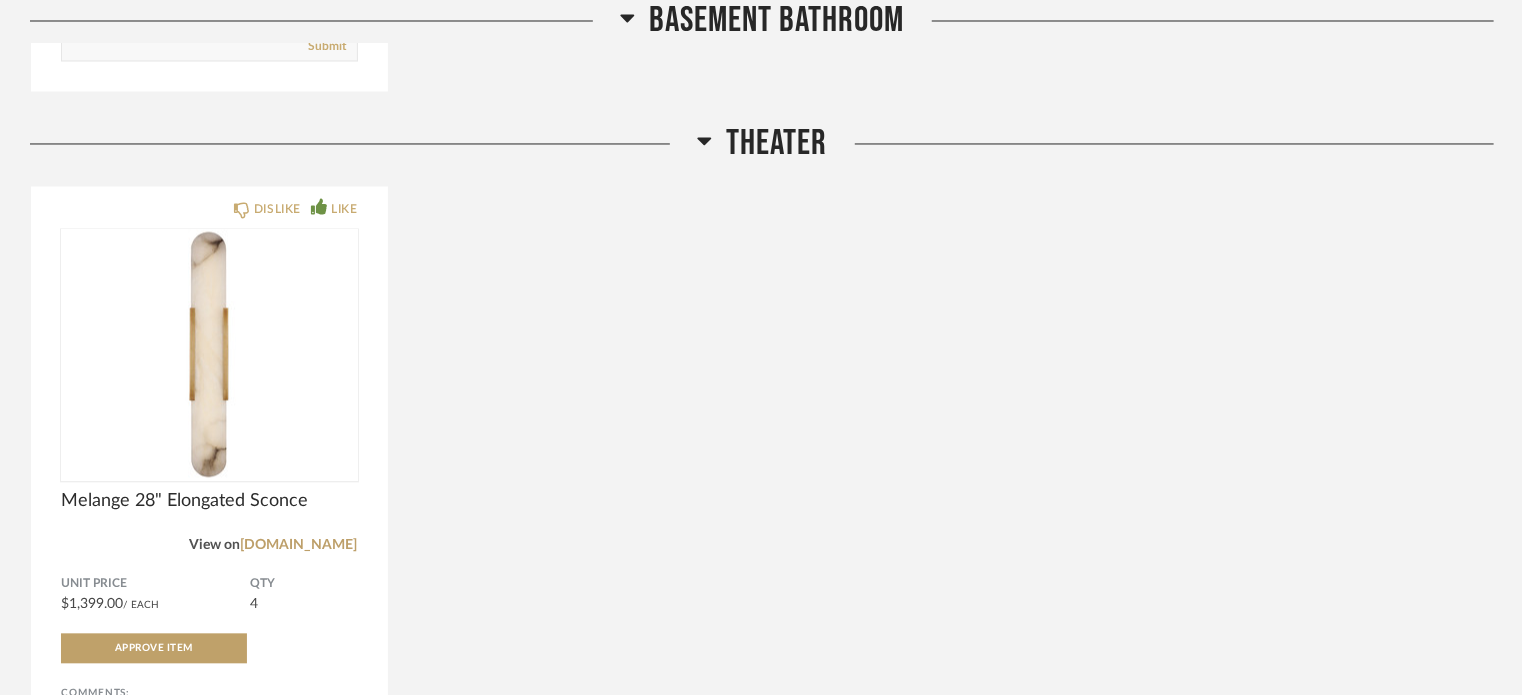 scroll, scrollTop: 17115, scrollLeft: 0, axis: vertical 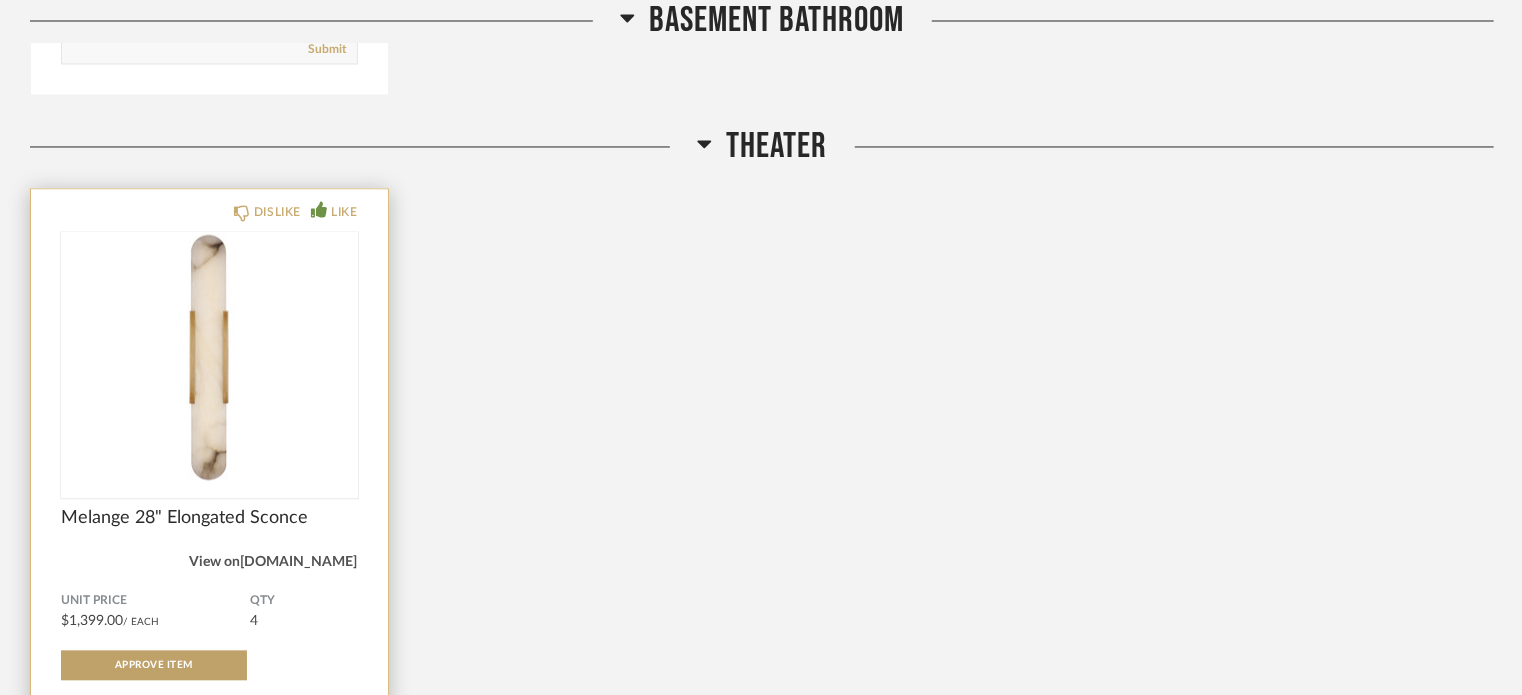 click on "[DOMAIN_NAME]" 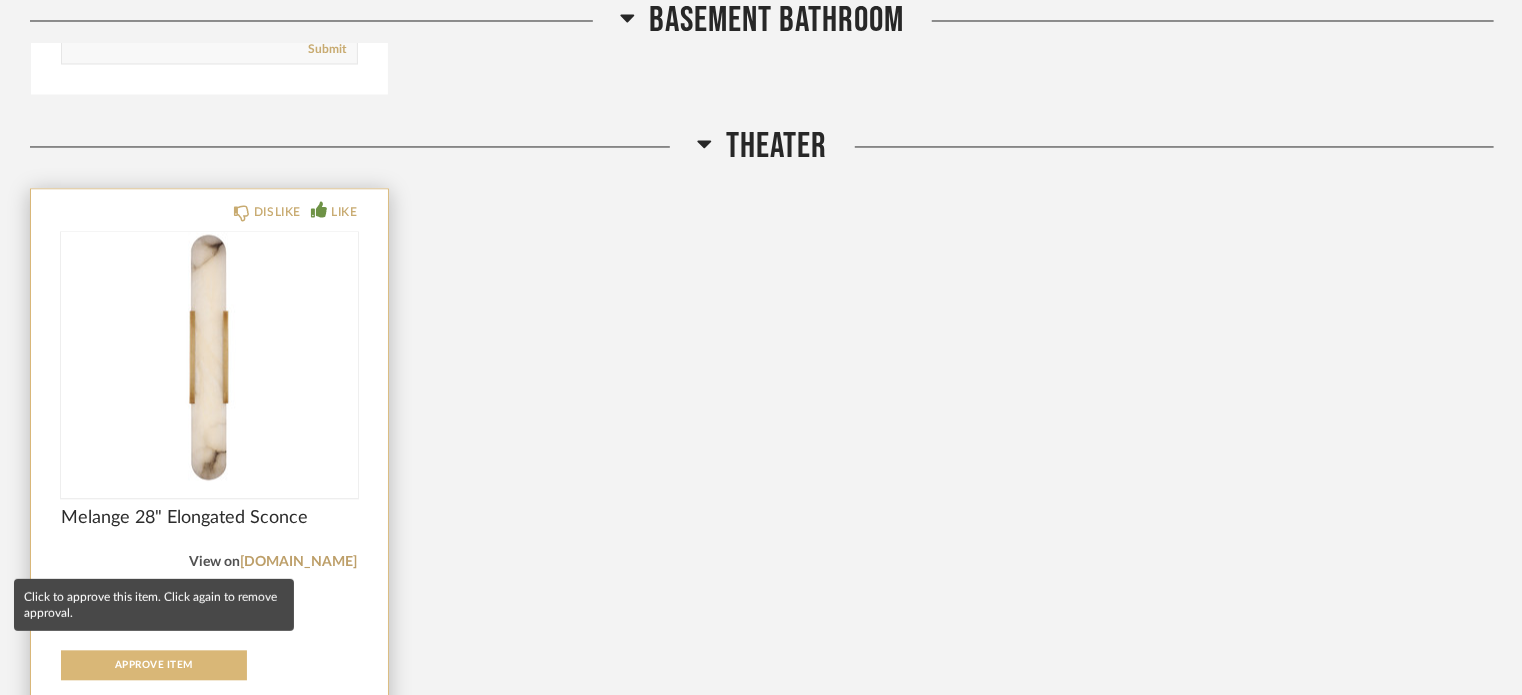 click on "Approve Item" 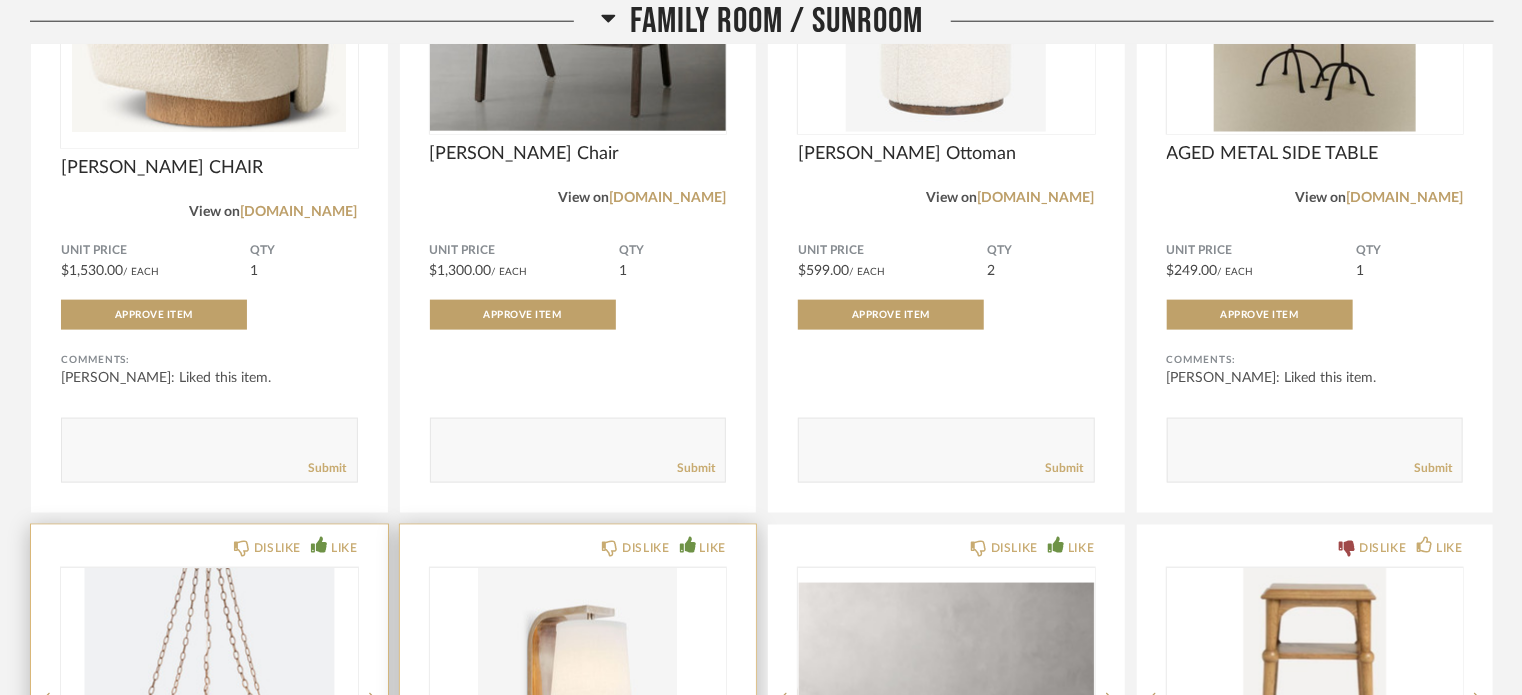 scroll, scrollTop: 4840, scrollLeft: 0, axis: vertical 